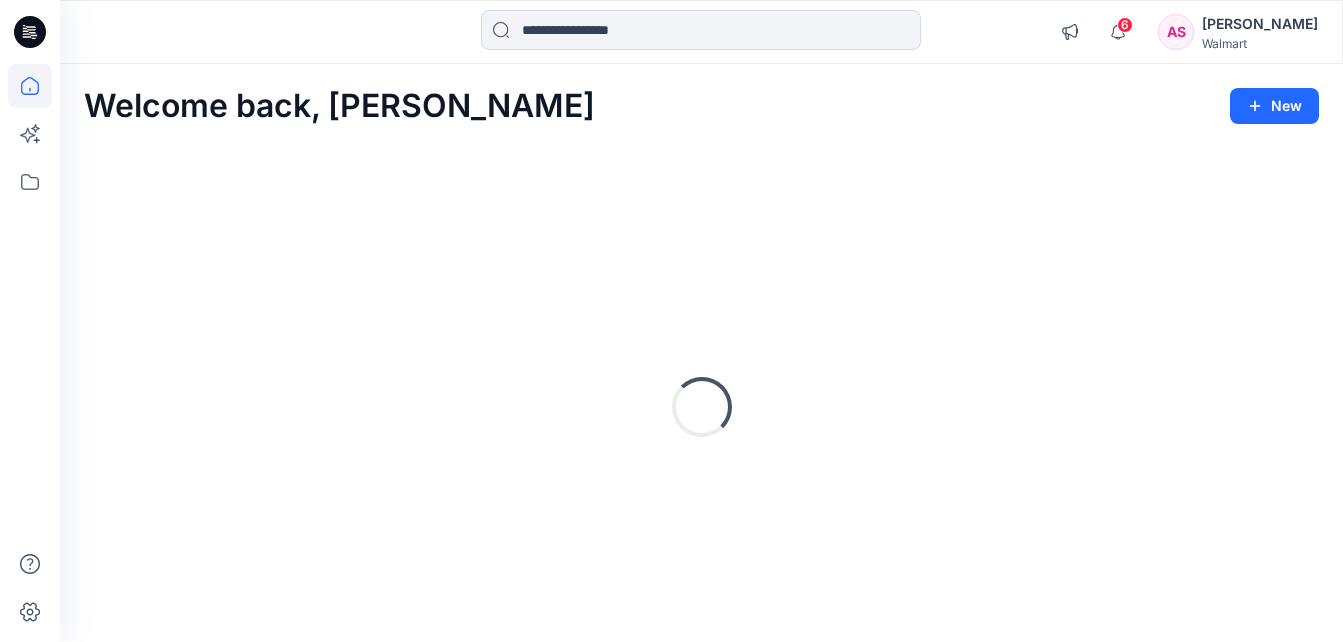 scroll, scrollTop: 0, scrollLeft: 0, axis: both 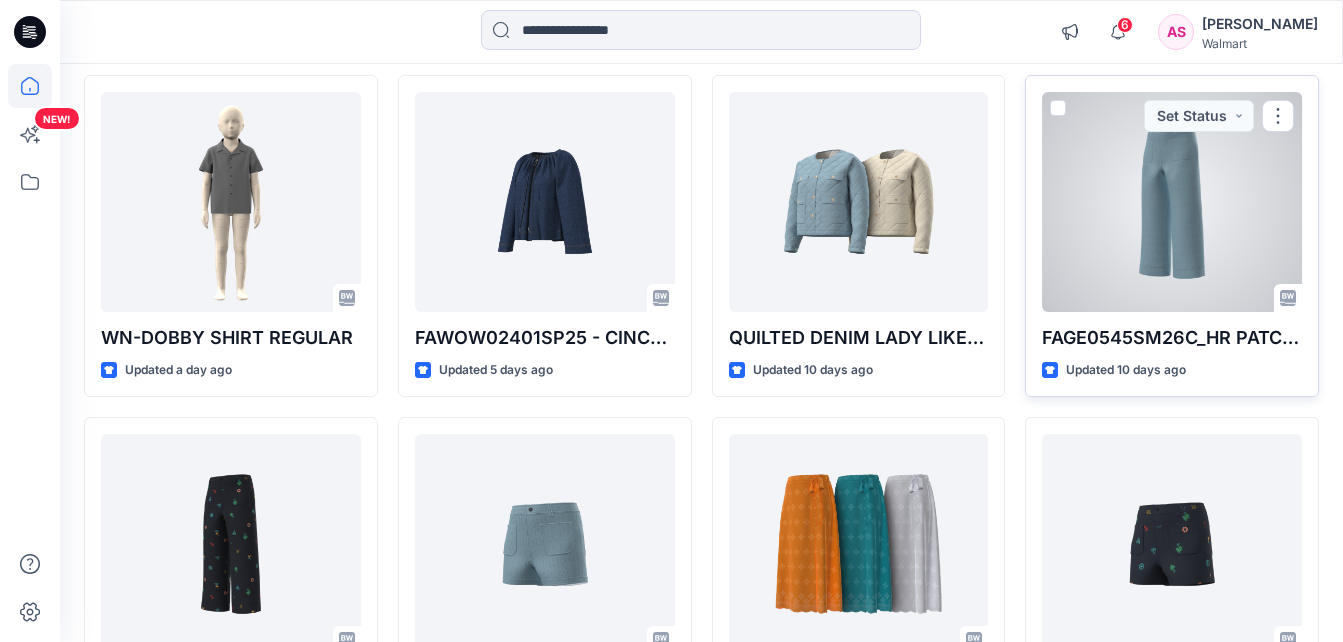 click at bounding box center [1172, 202] 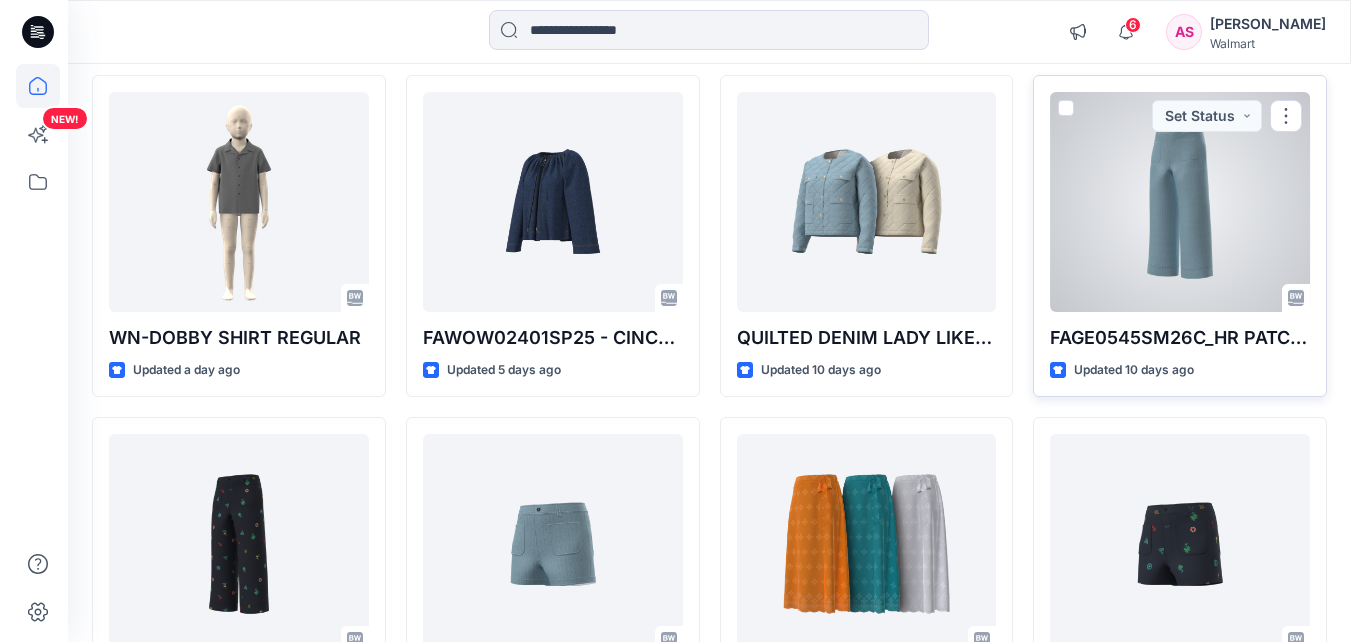 scroll, scrollTop: 0, scrollLeft: 0, axis: both 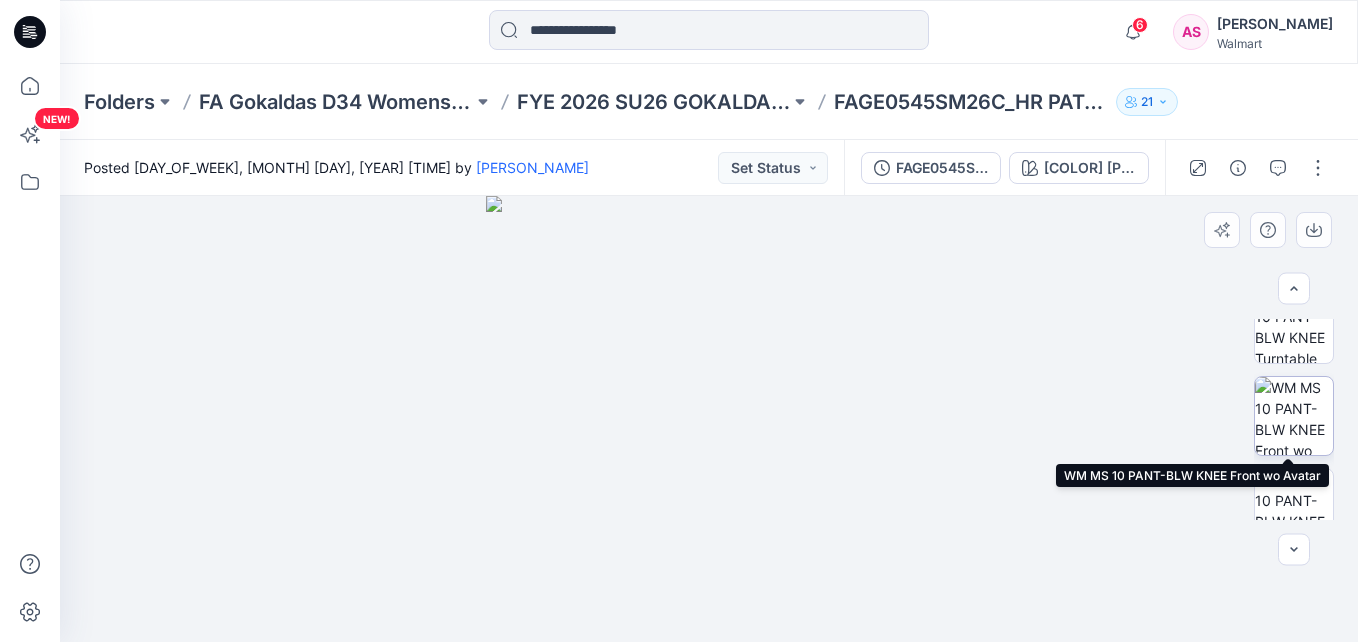 click at bounding box center [1294, 416] 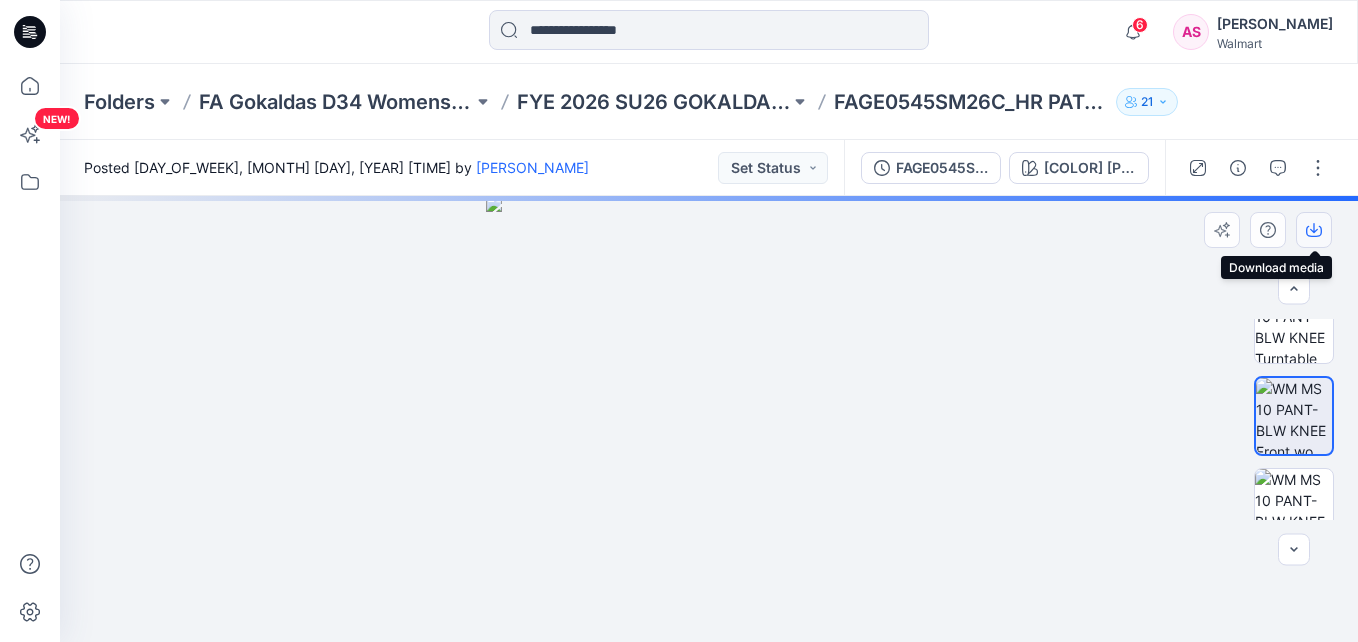 click 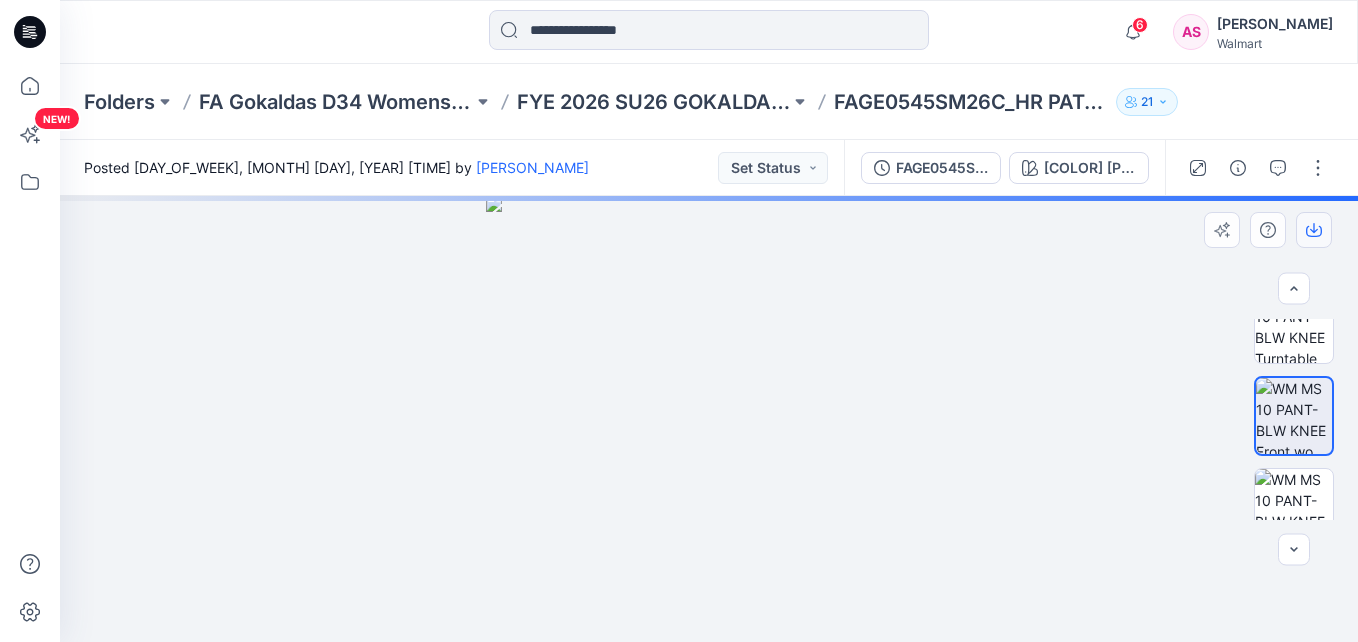 type 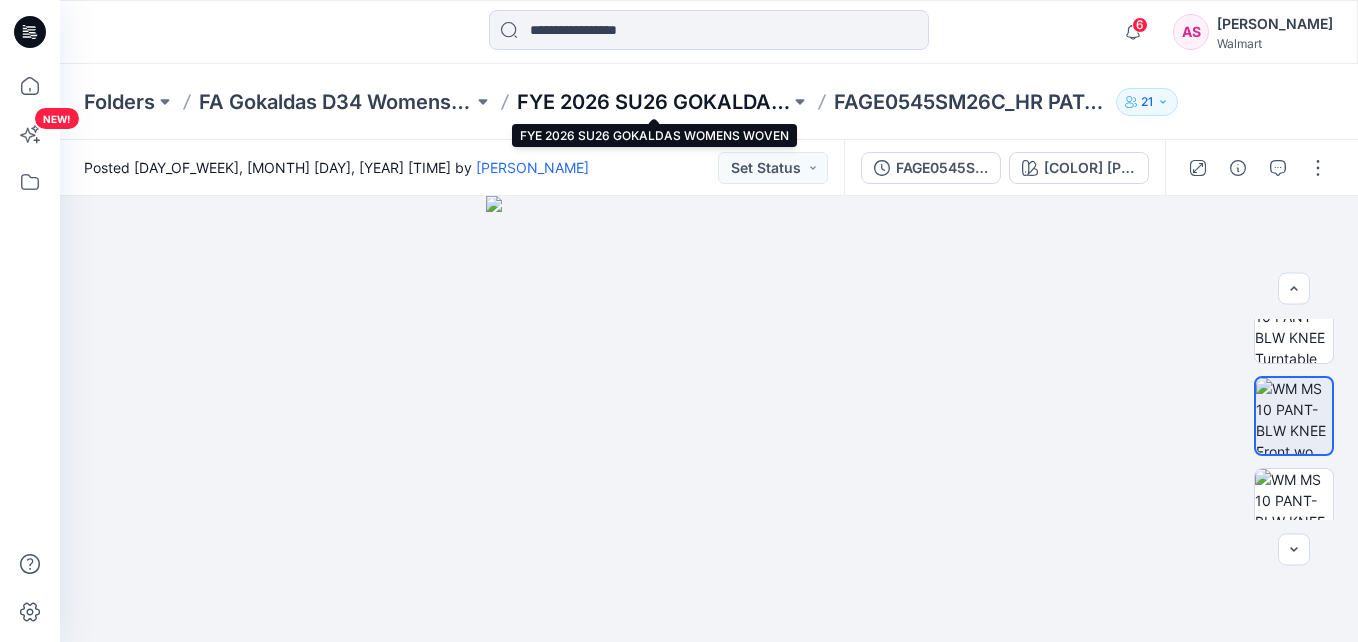 click on "FYE 2026 SU26 GOKALDAS WOMENS WOVEN" at bounding box center [654, 102] 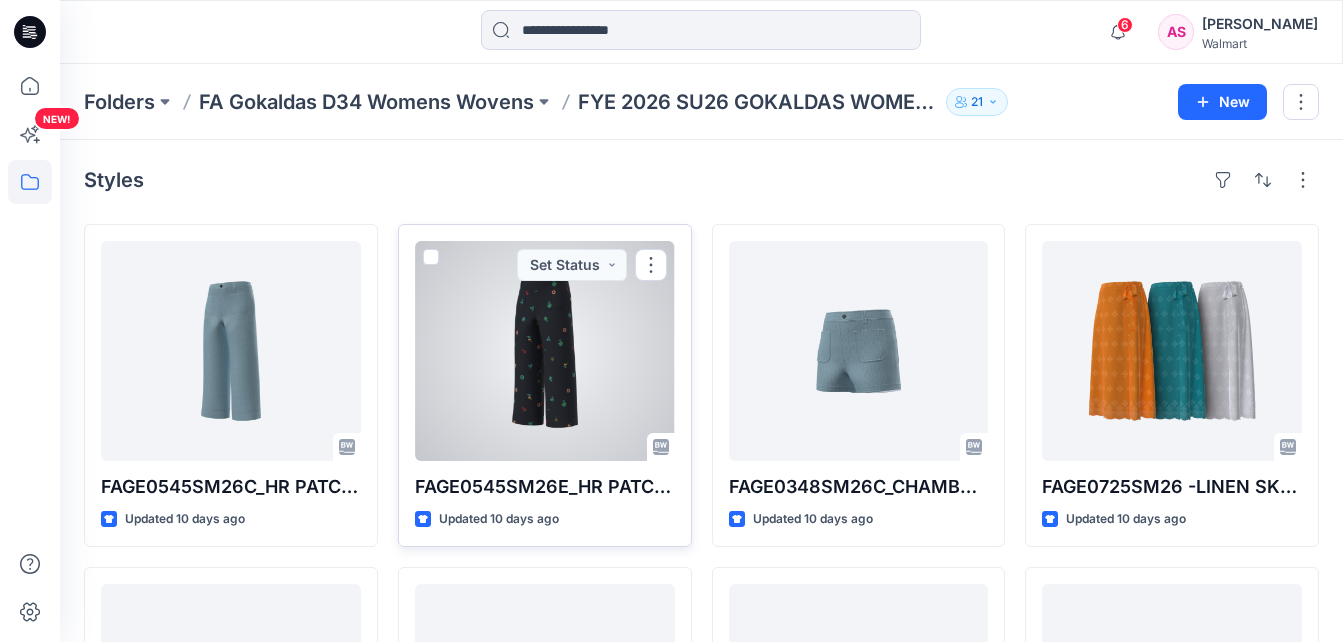 click at bounding box center (545, 351) 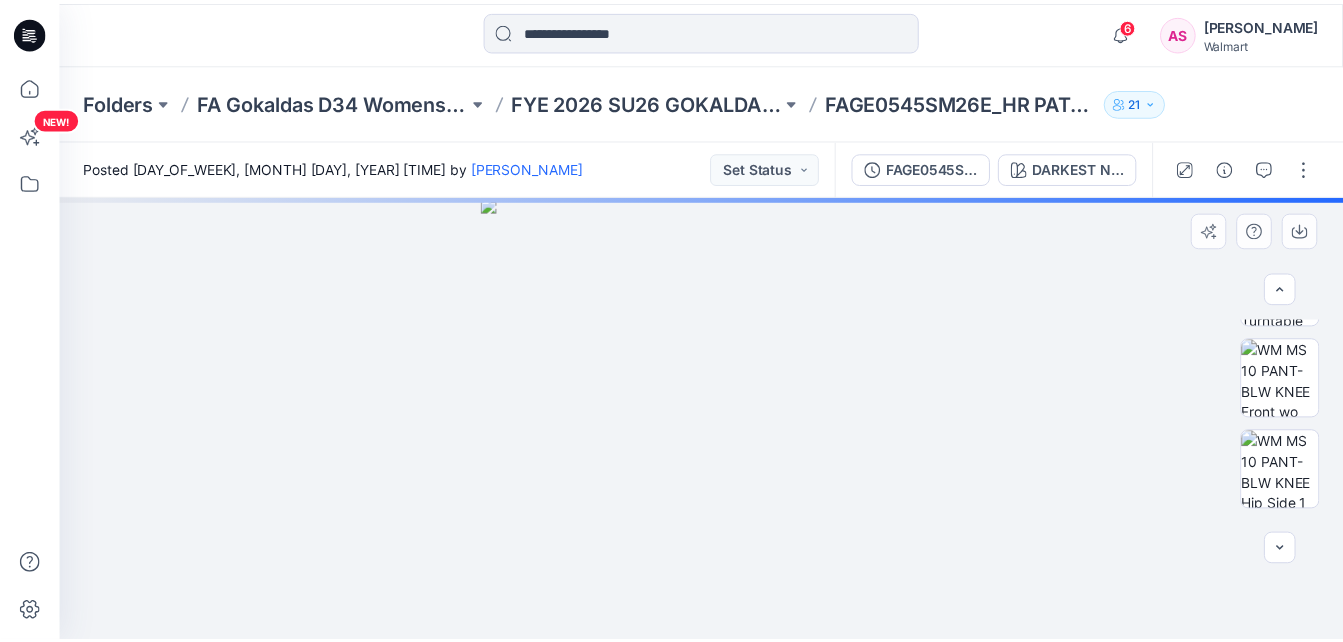scroll, scrollTop: 158, scrollLeft: 0, axis: vertical 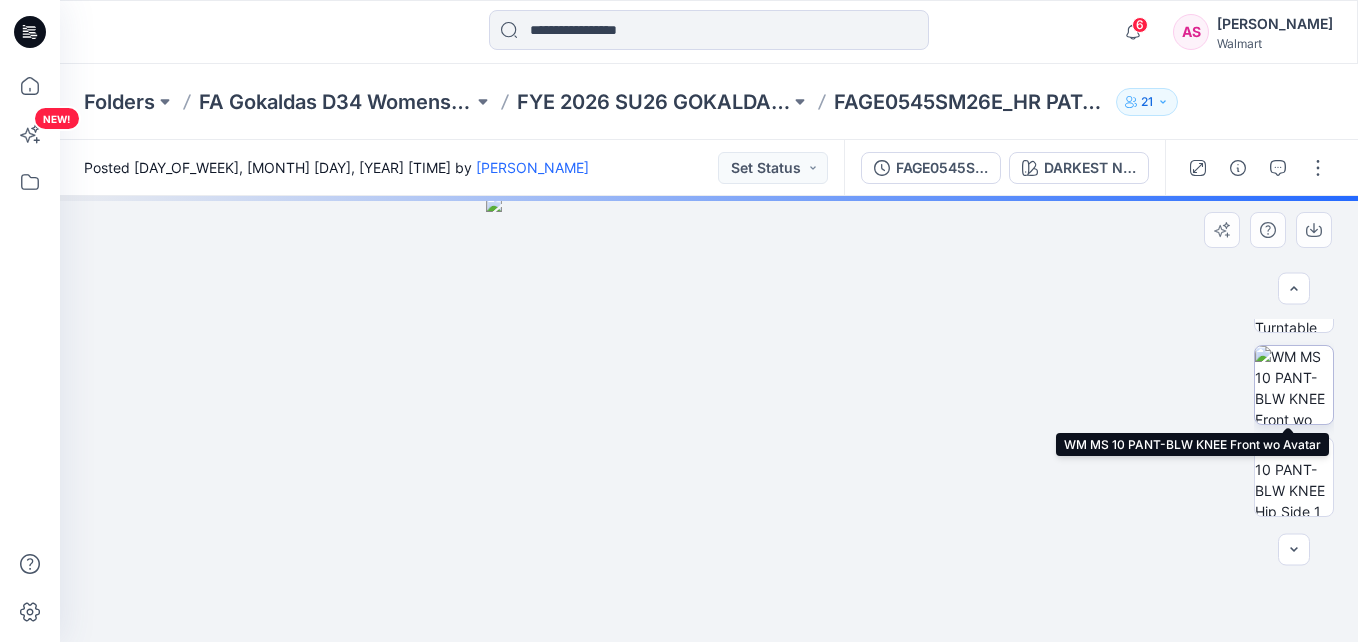 click at bounding box center (1294, 385) 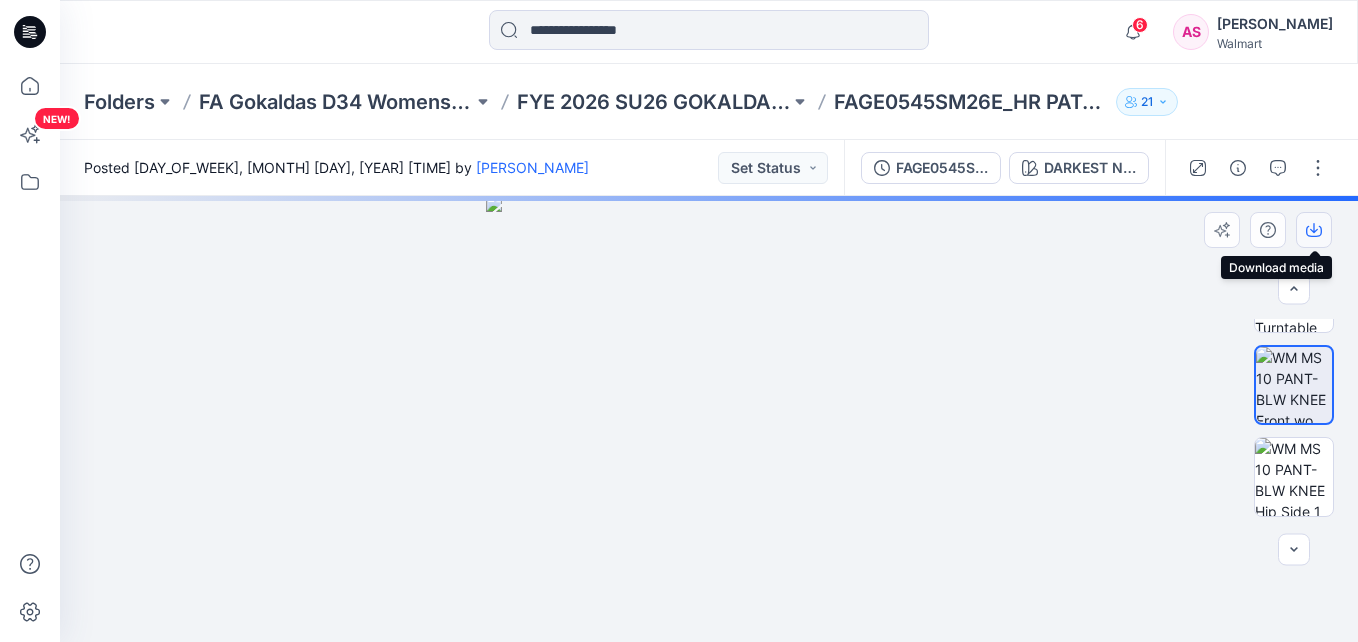 click at bounding box center (1314, 230) 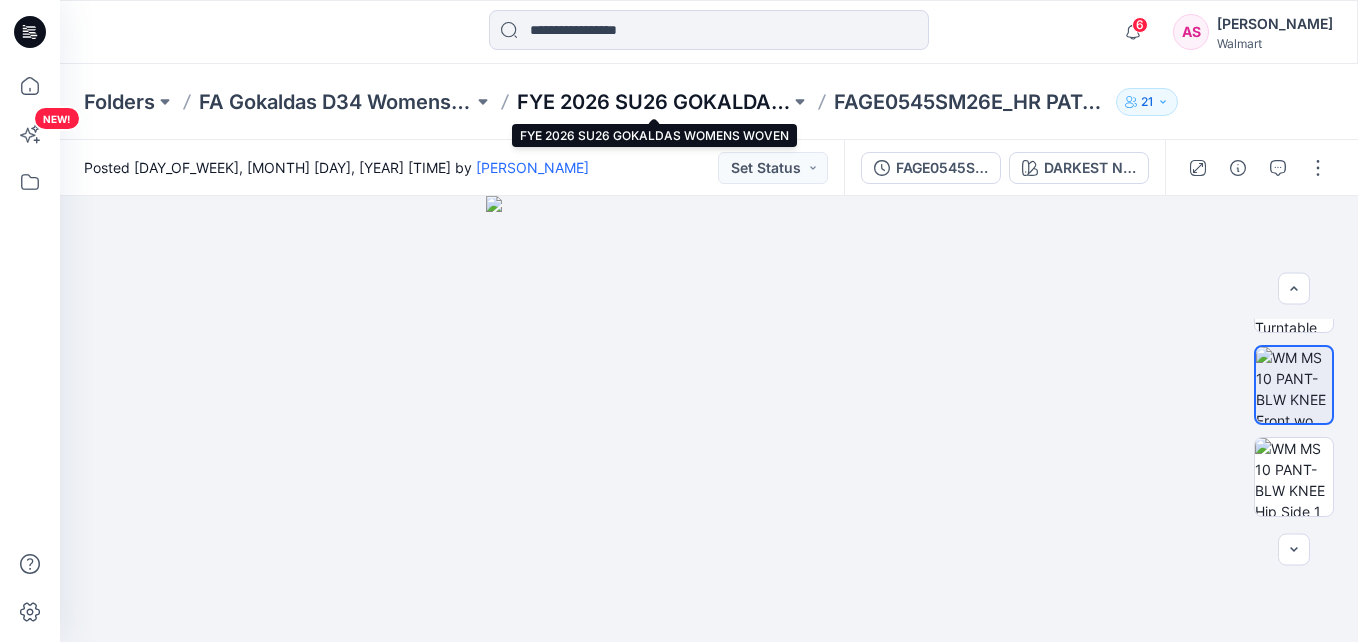 click on "FYE 2026 SU26 GOKALDAS WOMENS WOVEN" at bounding box center (654, 102) 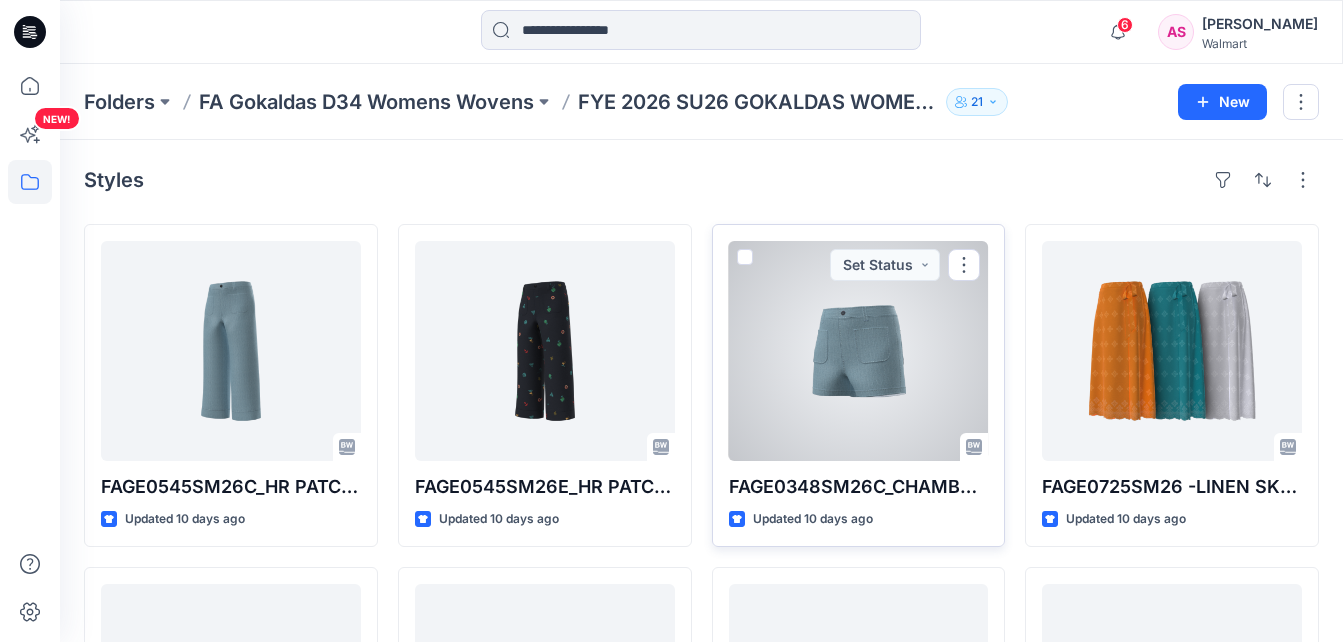 click at bounding box center (859, 351) 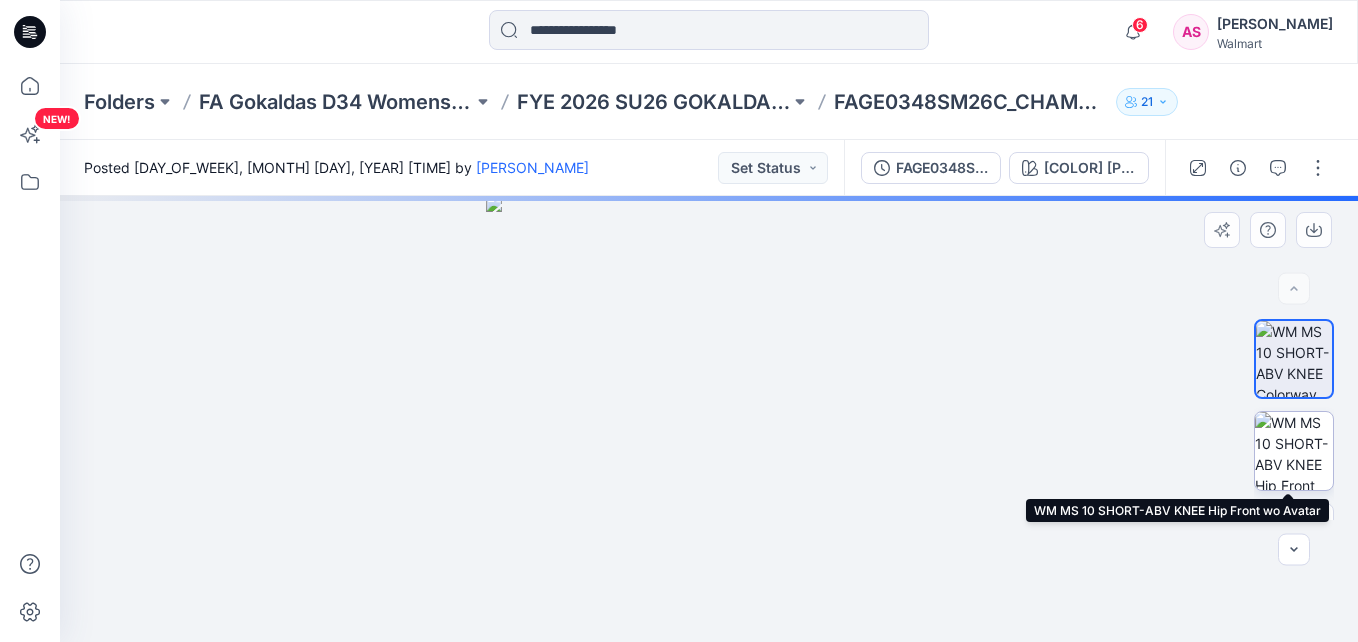 click at bounding box center [1294, 451] 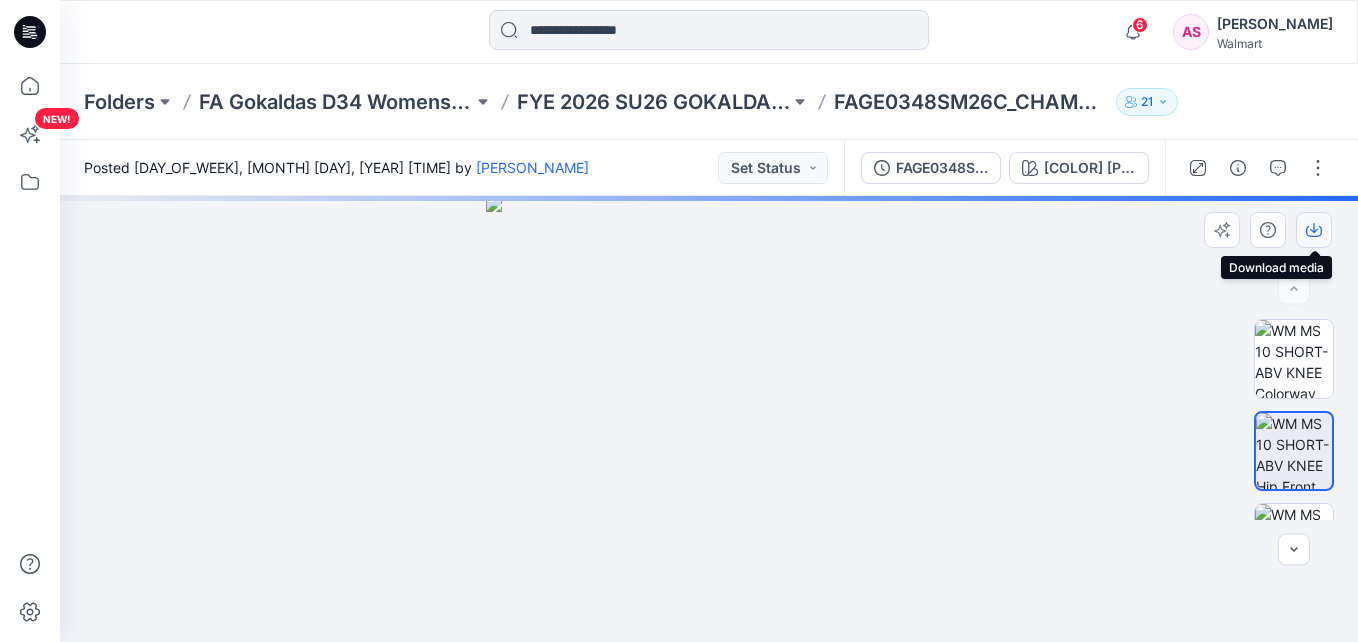click 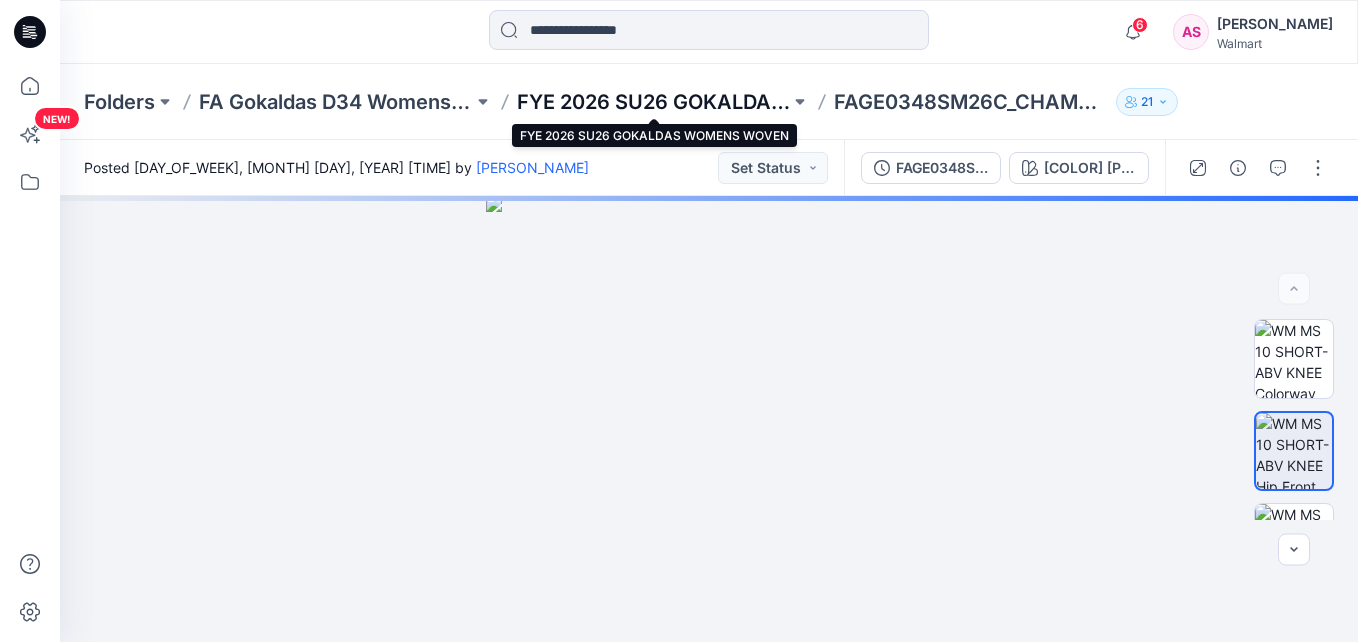 click on "FYE 2026 SU26 GOKALDAS WOMENS WOVEN" at bounding box center (654, 102) 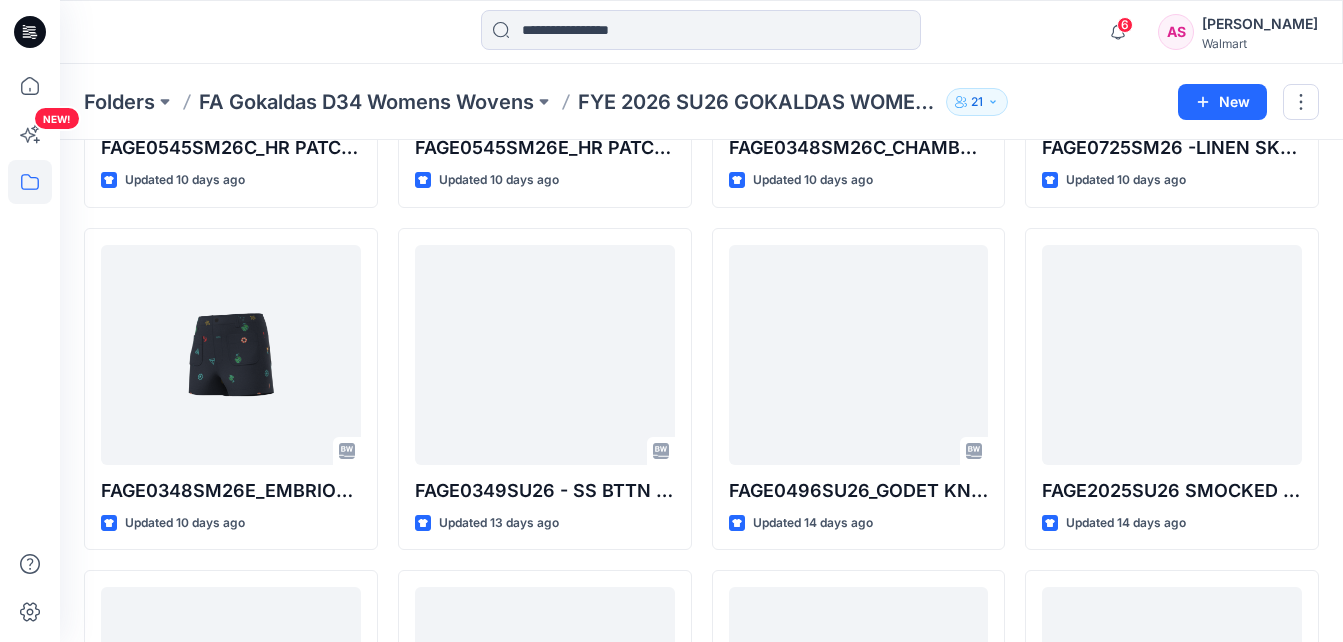 scroll, scrollTop: 356, scrollLeft: 0, axis: vertical 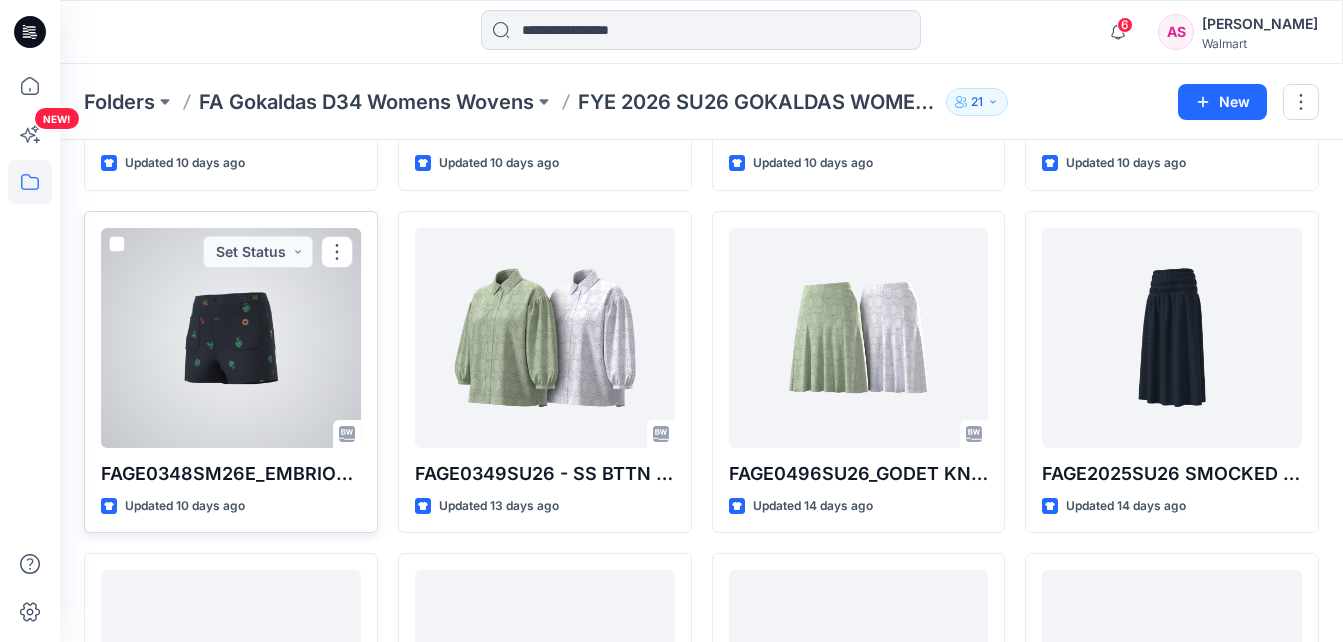 click at bounding box center (231, 338) 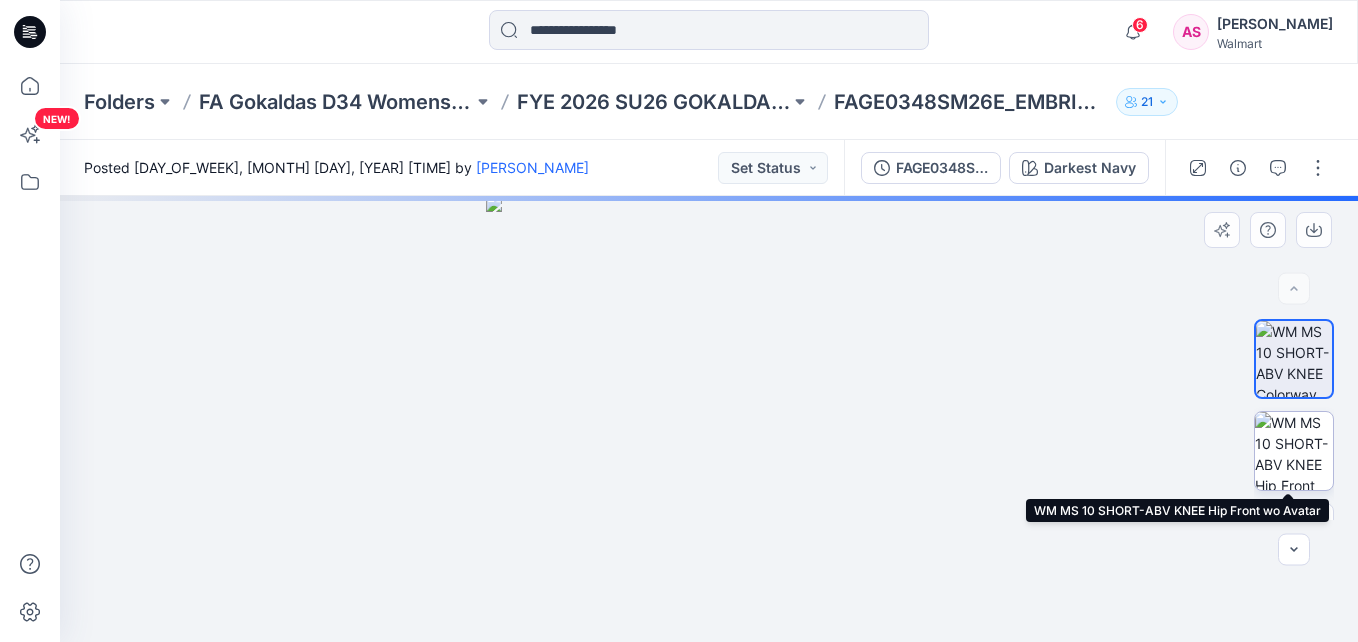 click at bounding box center [1294, 451] 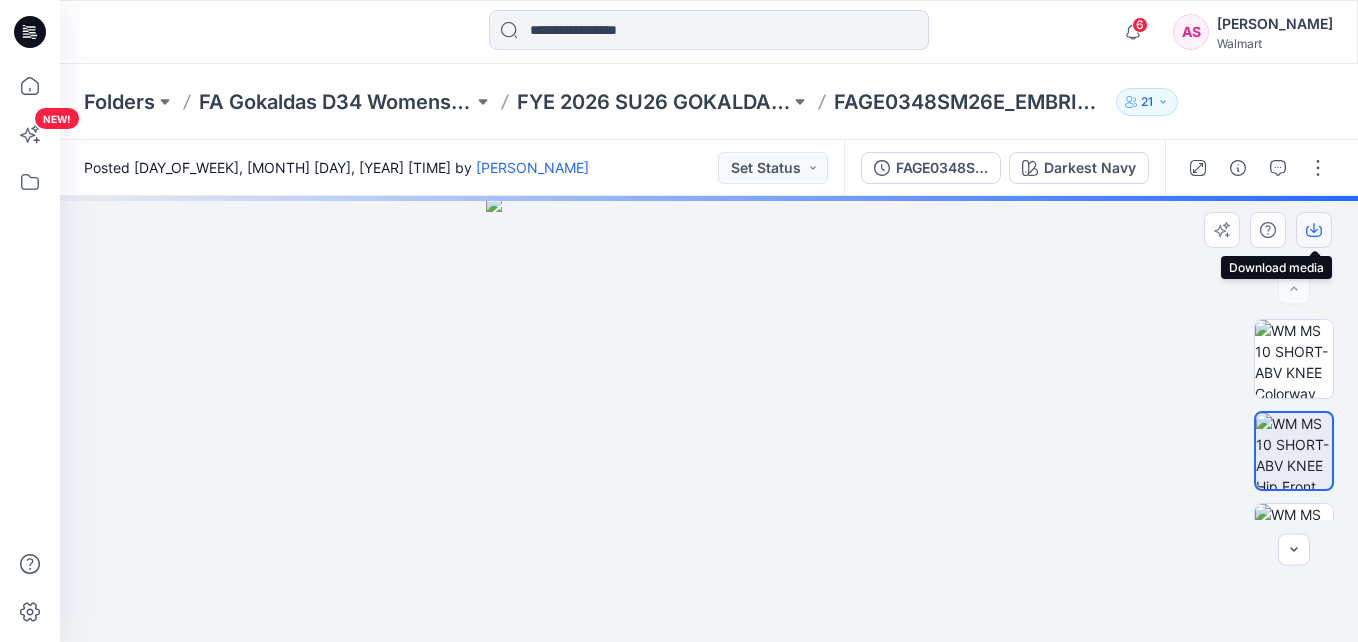click at bounding box center (1314, 230) 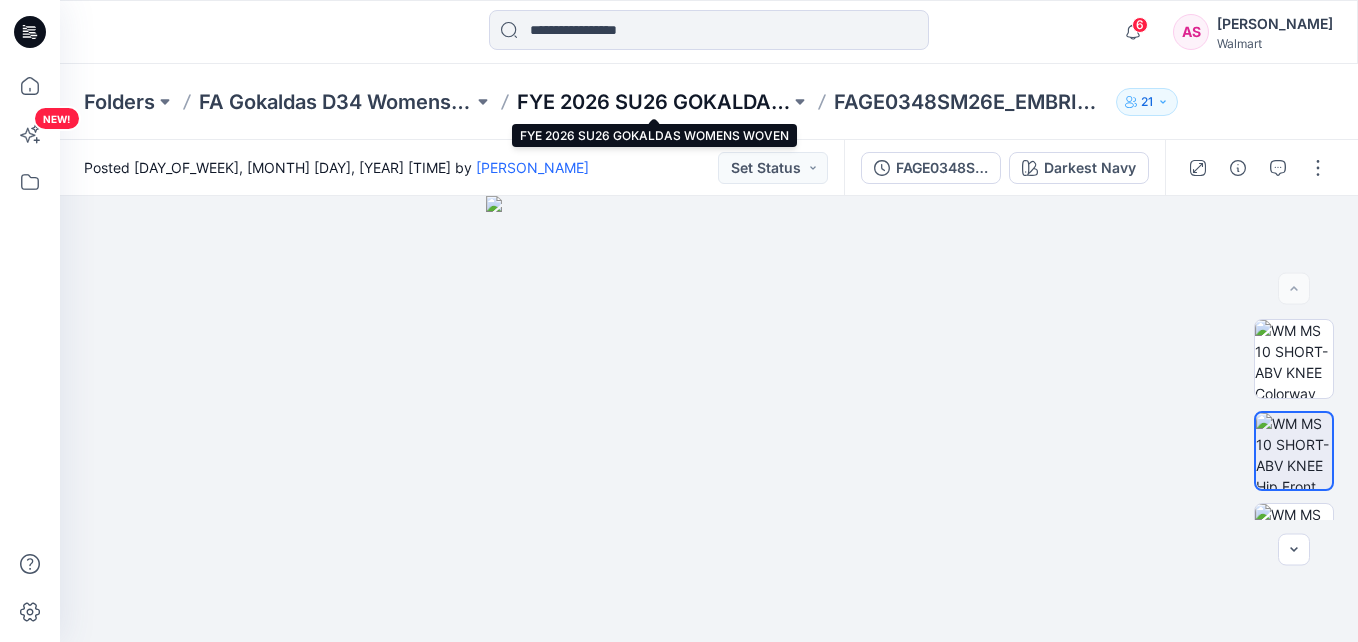 click on "FYE 2026 SU26 GOKALDAS WOMENS WOVEN" at bounding box center (654, 102) 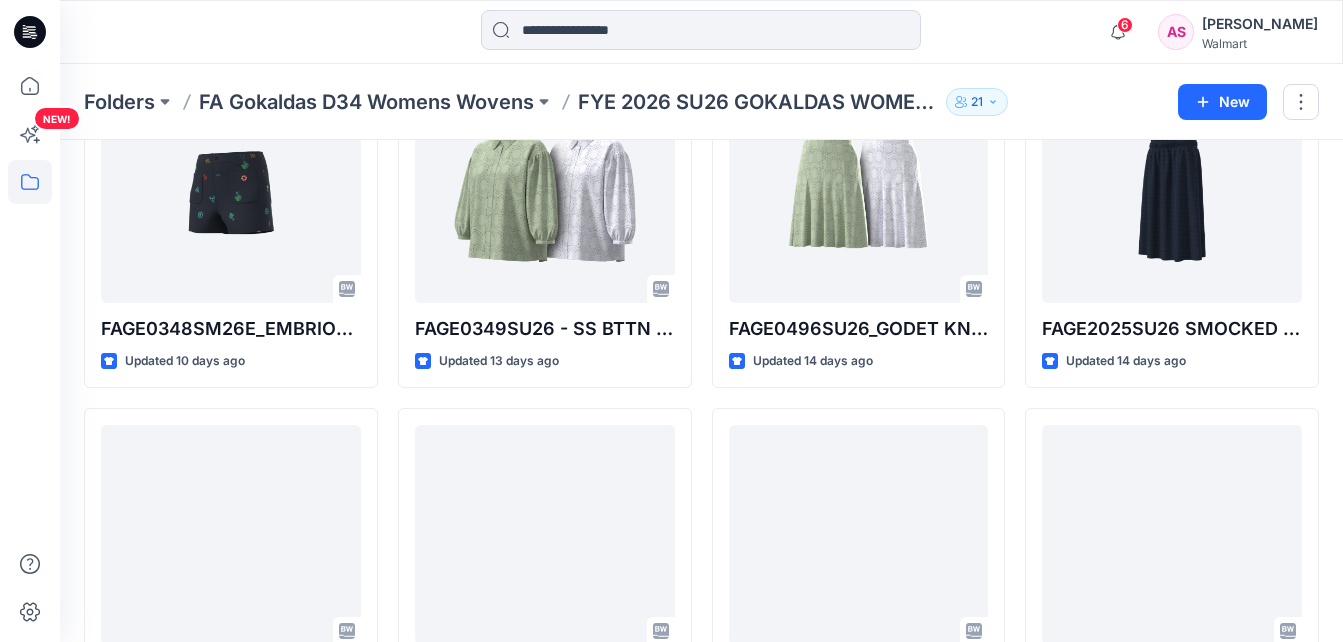 scroll, scrollTop: 515, scrollLeft: 0, axis: vertical 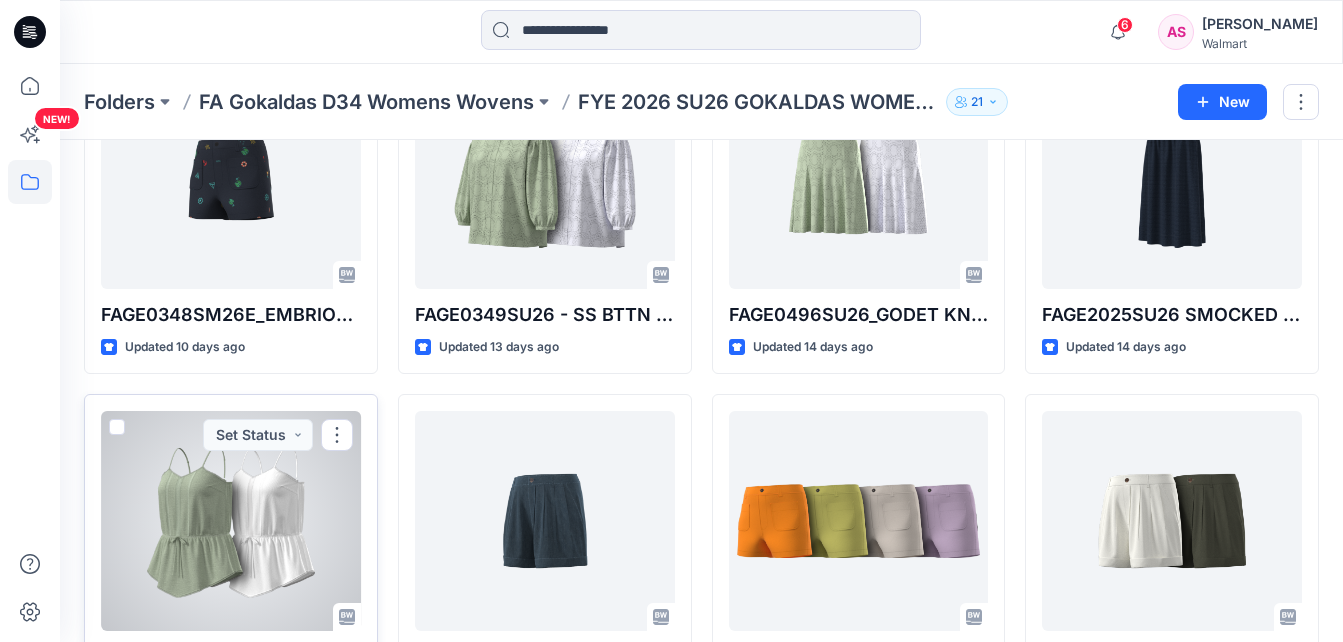 click at bounding box center (231, 521) 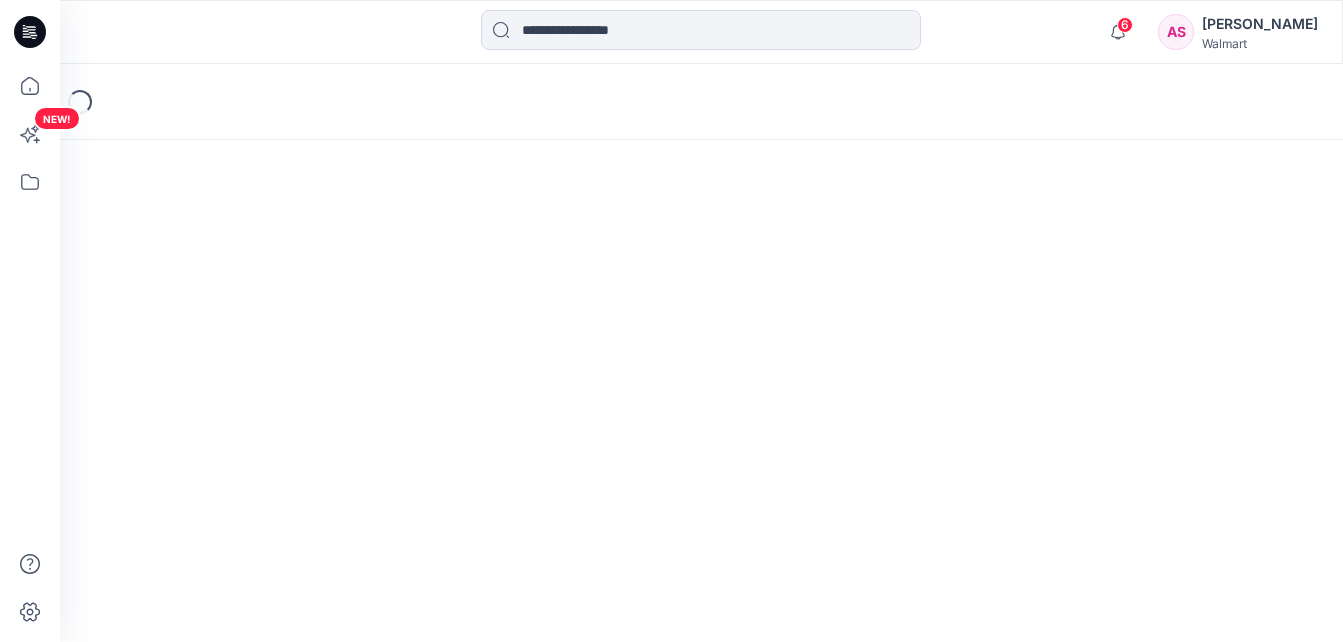 scroll, scrollTop: 0, scrollLeft: 0, axis: both 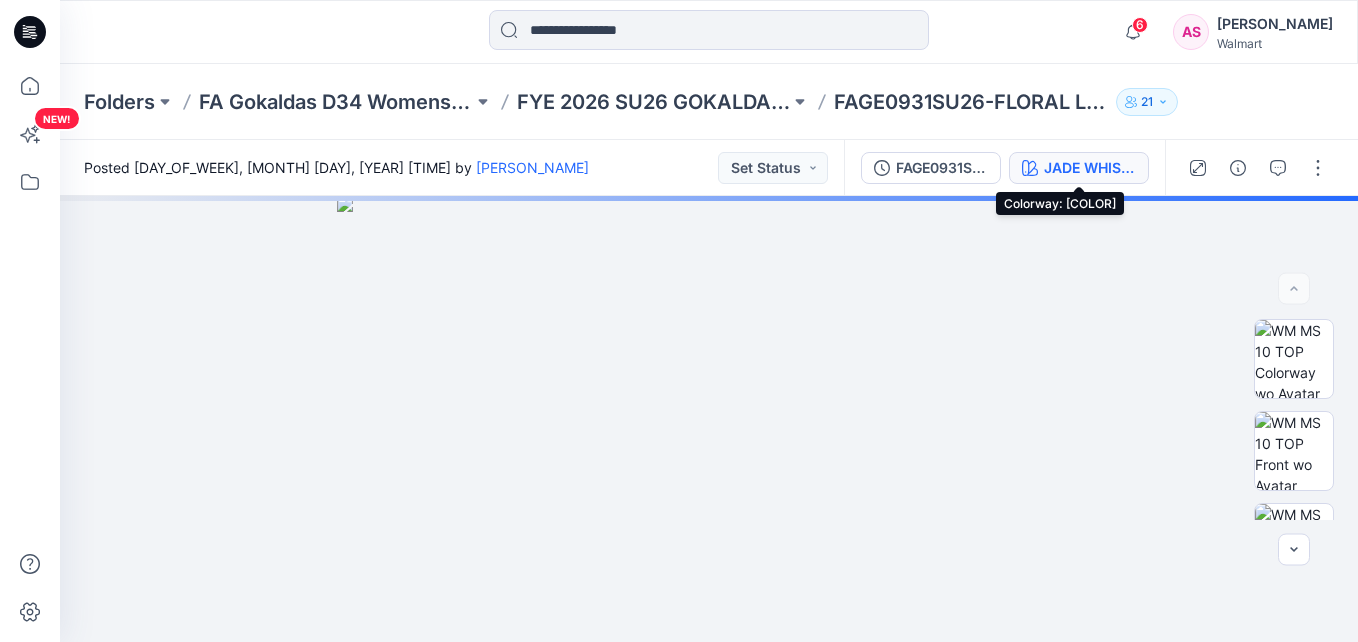 click on "JADE WHISPER" at bounding box center (1090, 168) 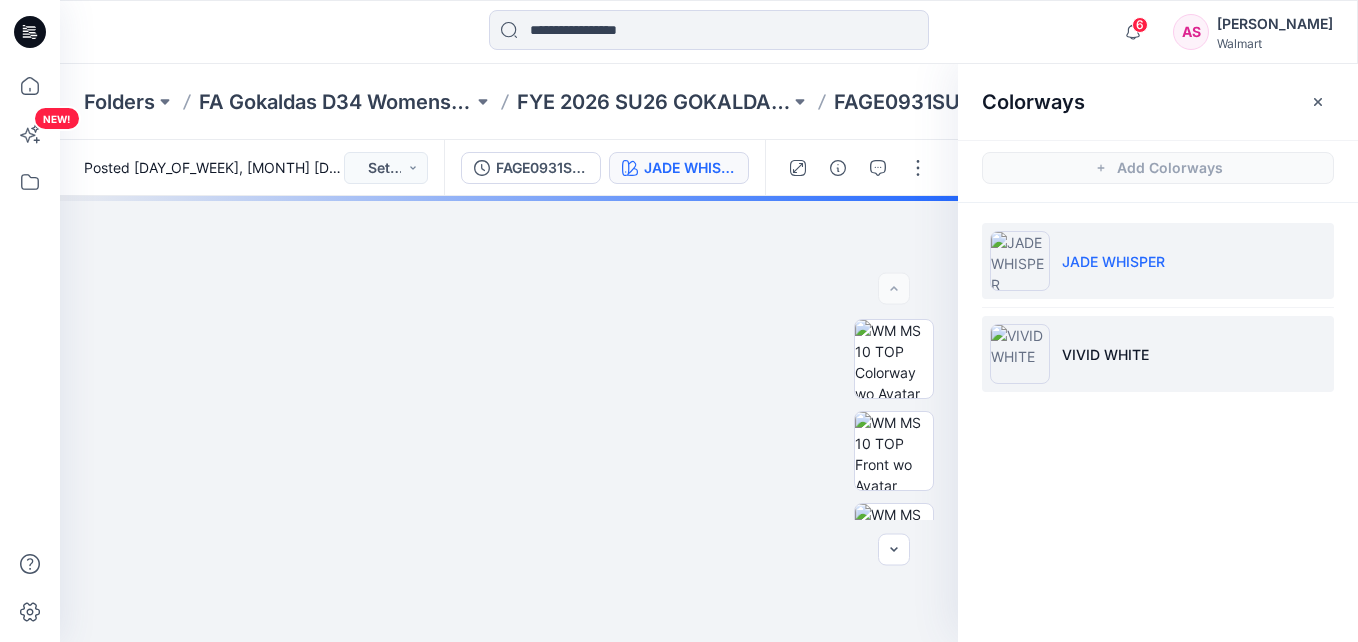 click on "VIVID WHITE" at bounding box center [1158, 354] 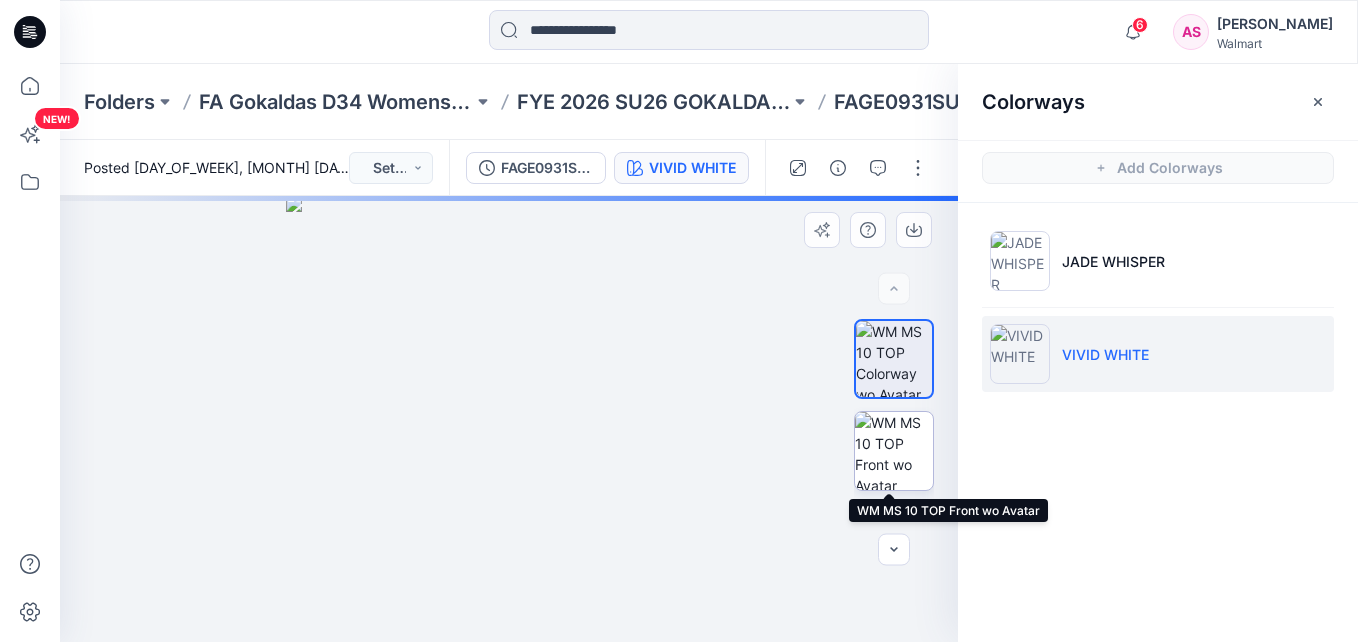 click at bounding box center (894, 451) 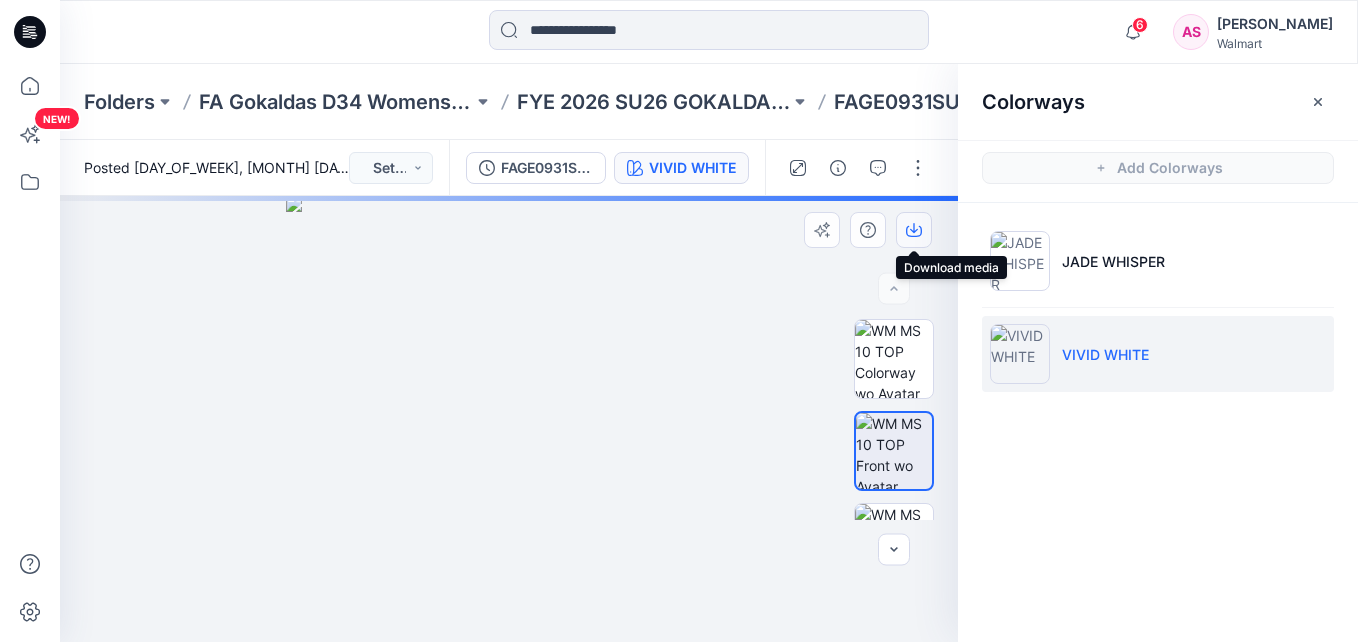 click 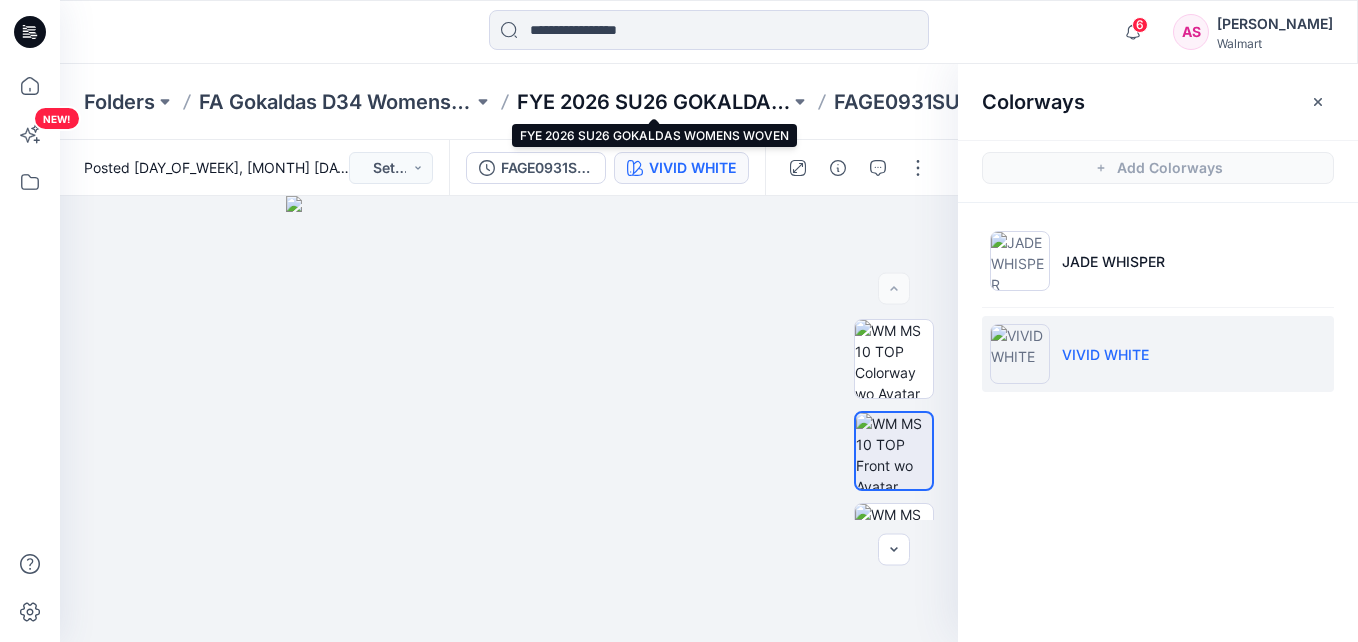 click on "FYE 2026 SU26 GOKALDAS WOMENS WOVEN" at bounding box center [654, 102] 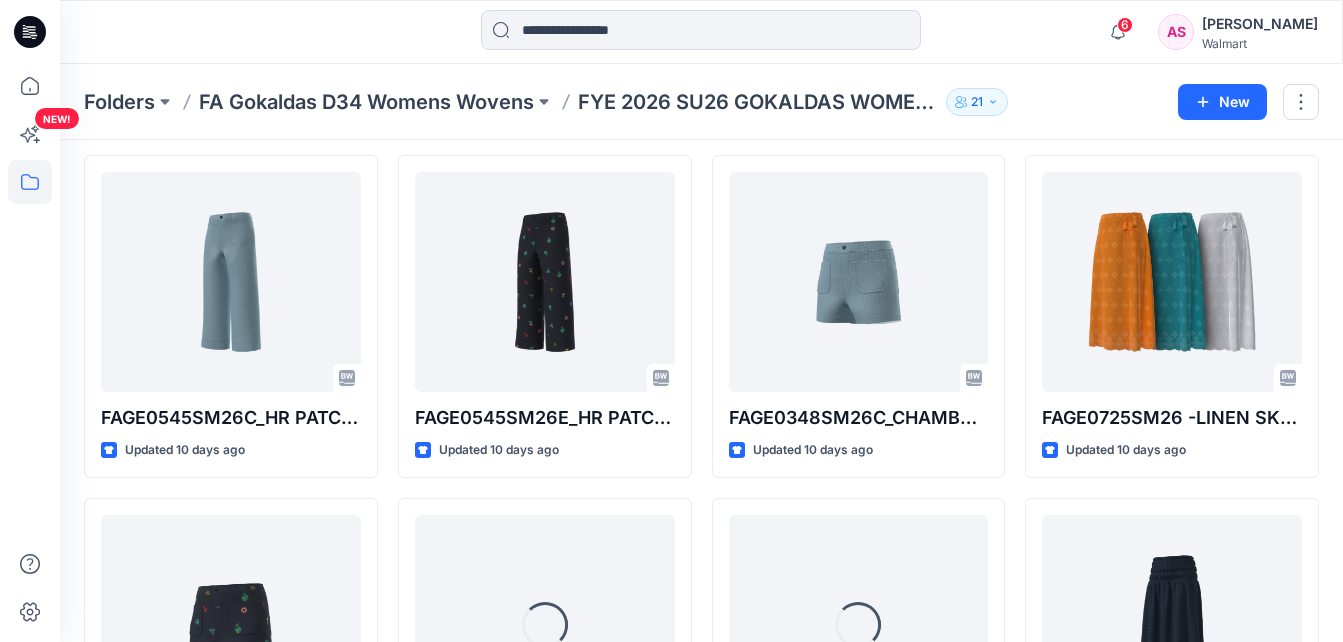 scroll, scrollTop: 216, scrollLeft: 0, axis: vertical 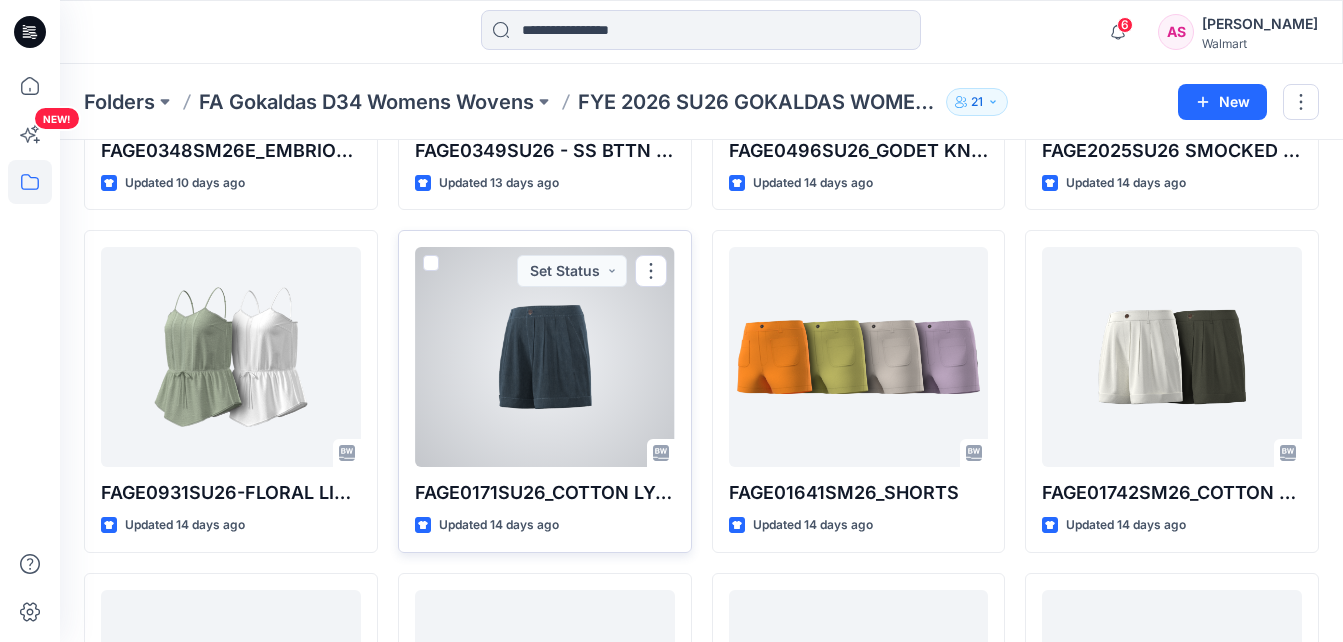 click at bounding box center (545, 357) 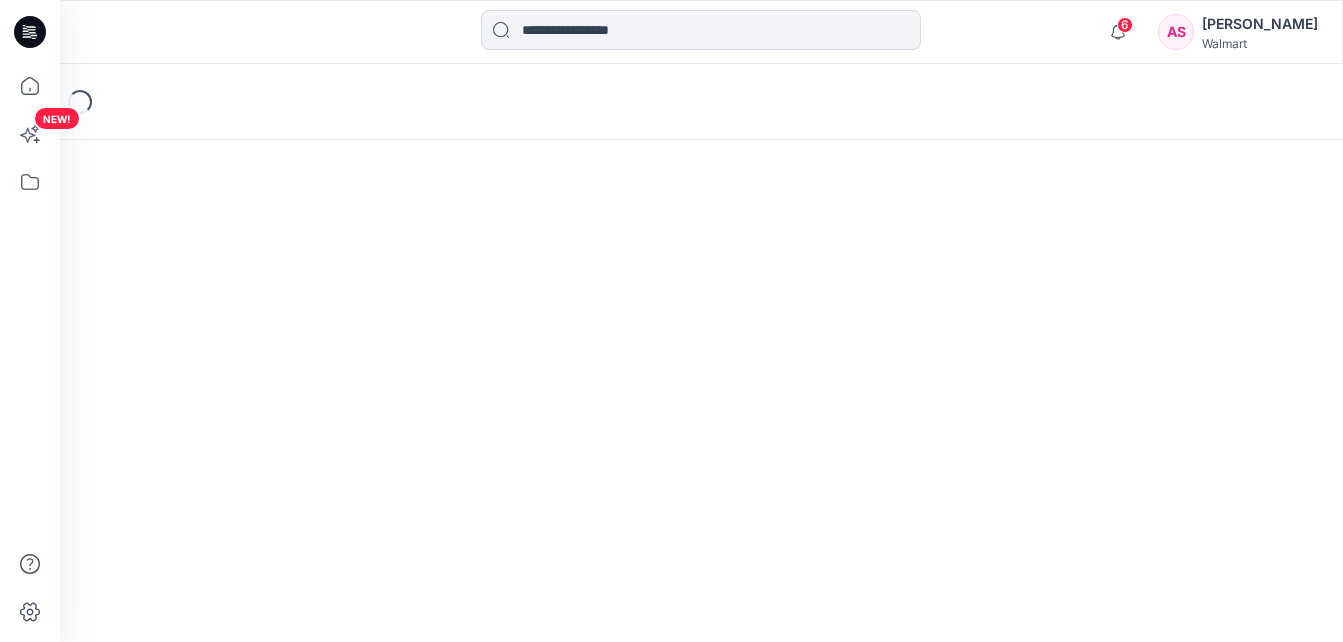 scroll, scrollTop: 0, scrollLeft: 0, axis: both 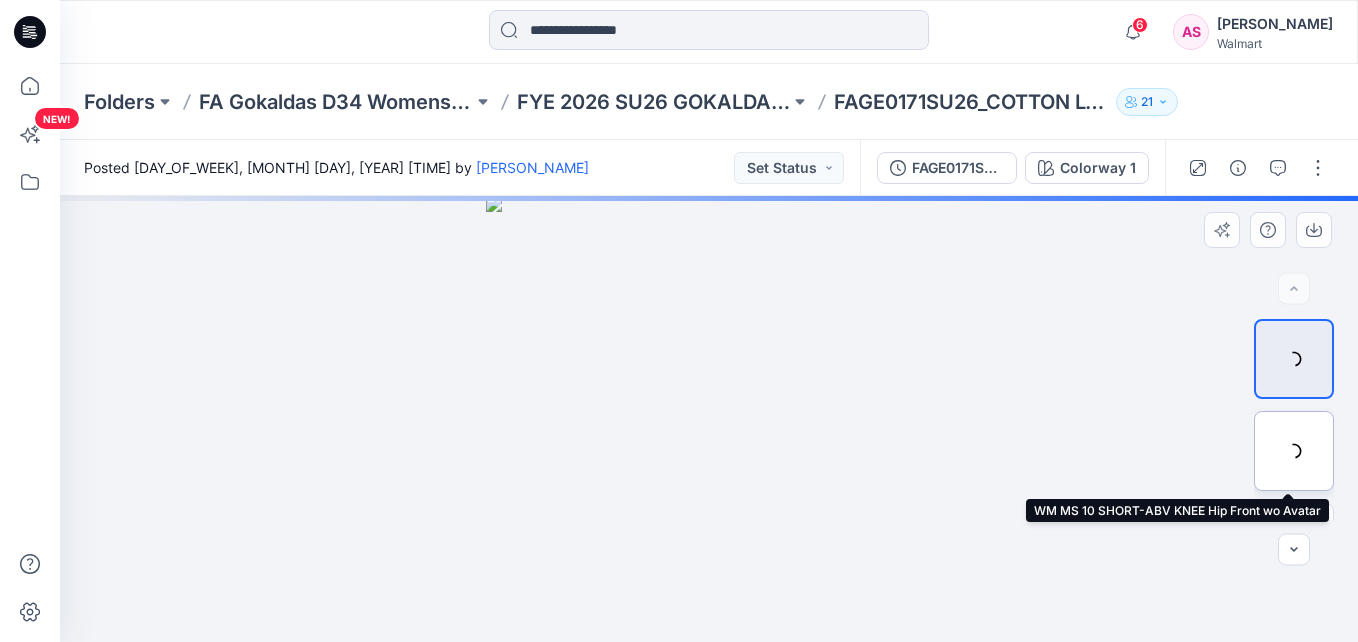 click at bounding box center (1294, 451) 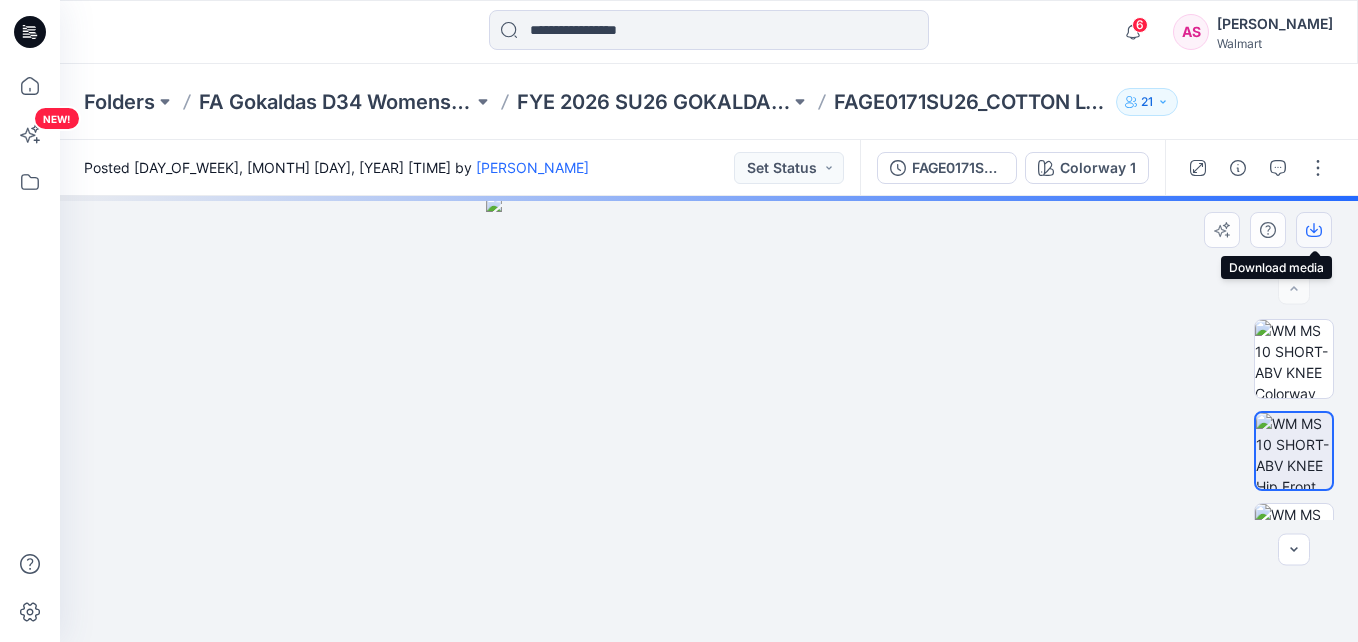 click at bounding box center [1314, 230] 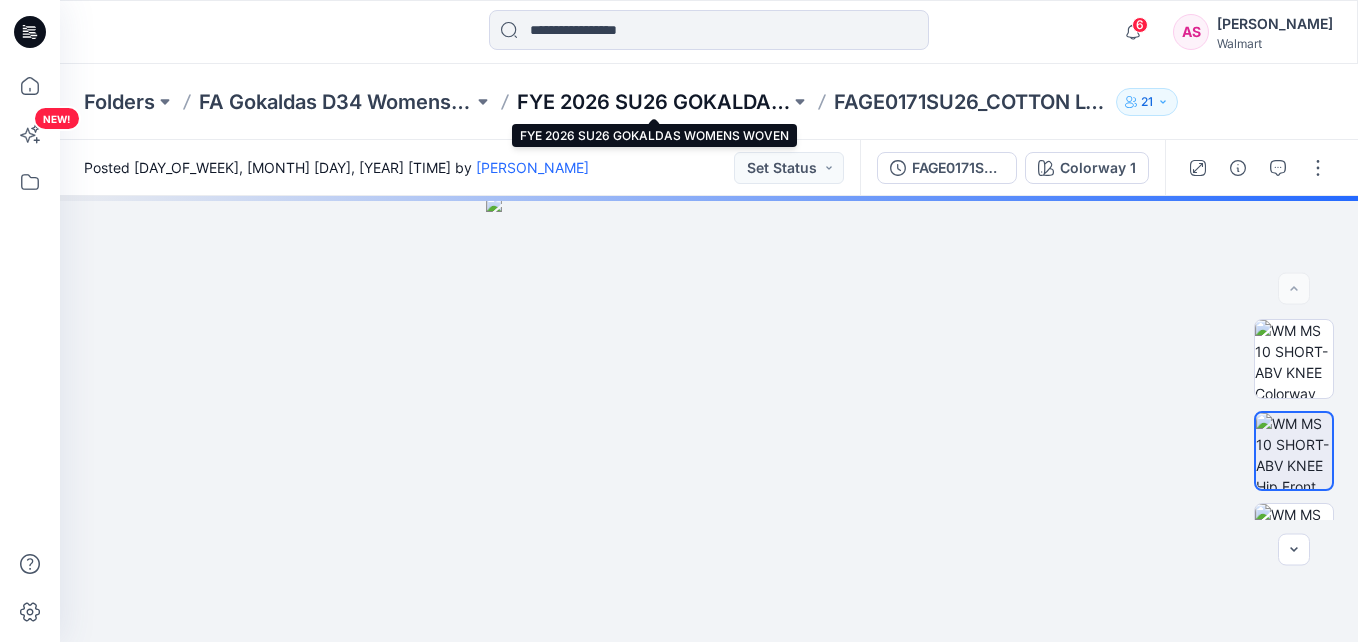 click on "FYE 2026 SU26 GOKALDAS WOMENS WOVEN" at bounding box center [654, 102] 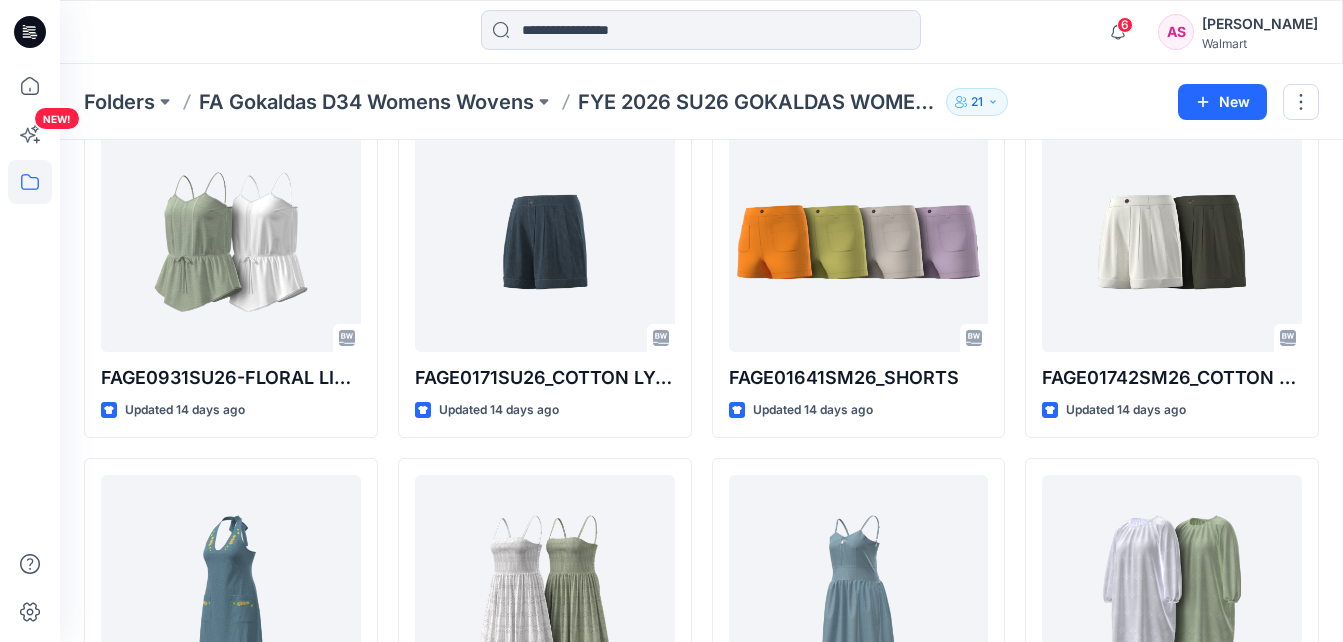 scroll, scrollTop: 798, scrollLeft: 0, axis: vertical 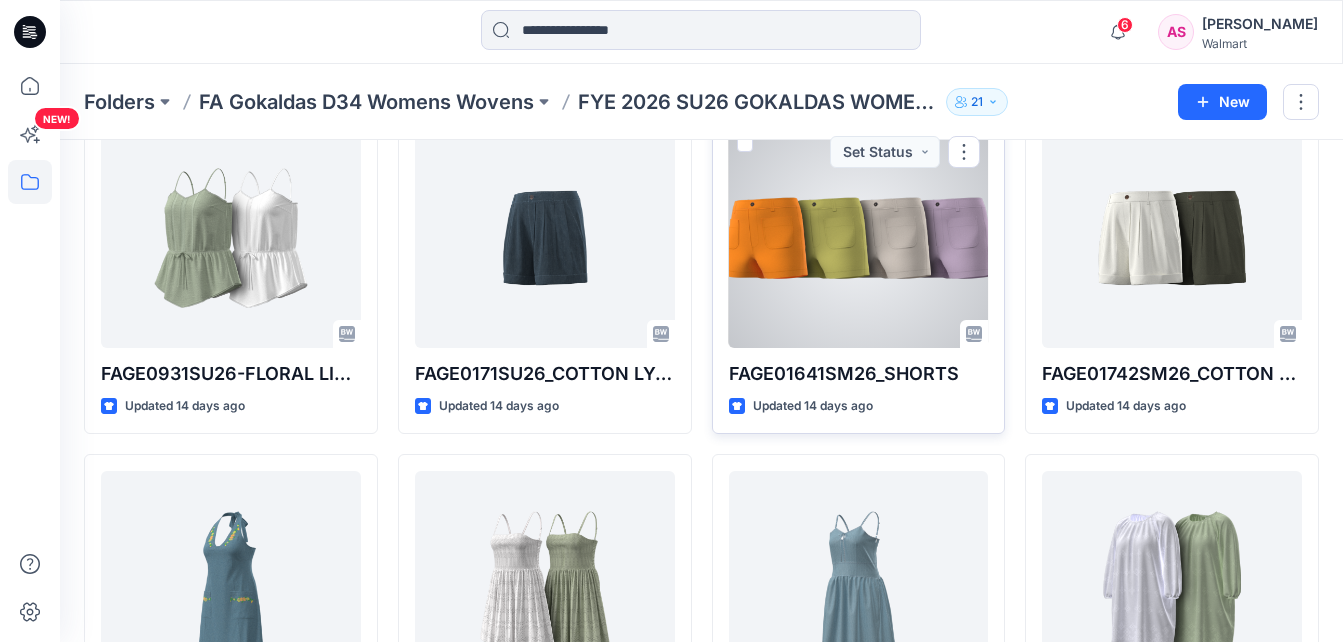 click at bounding box center (859, 238) 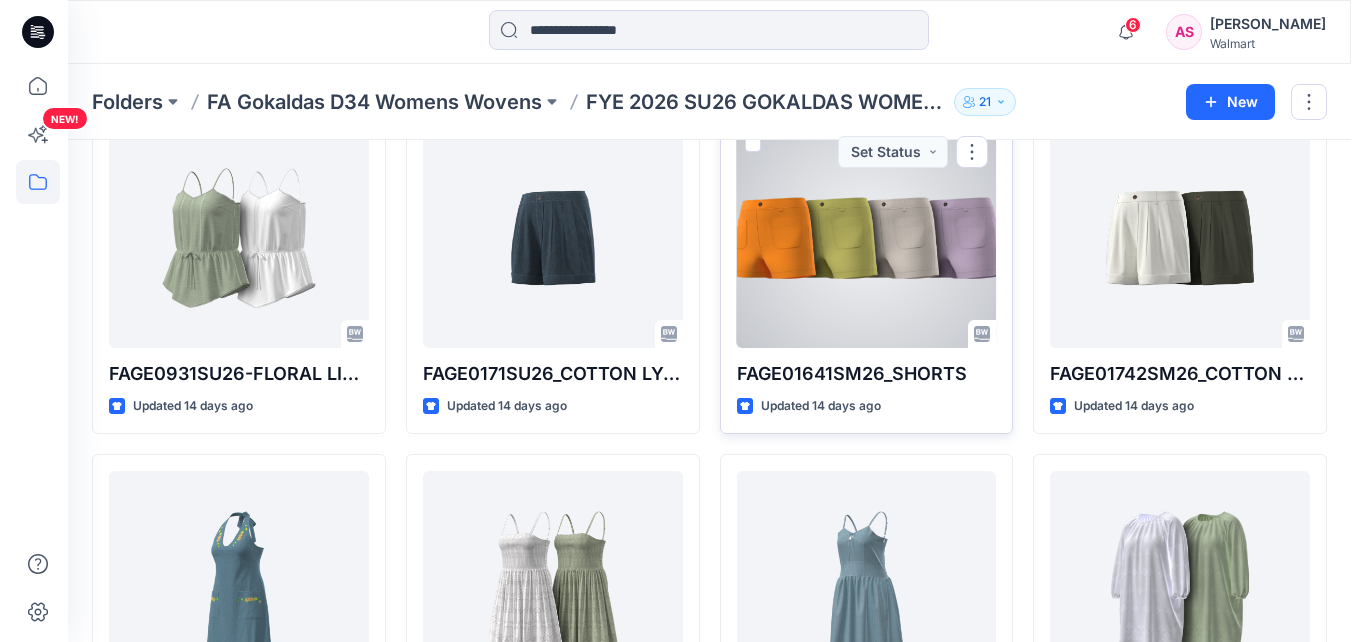 scroll, scrollTop: 0, scrollLeft: 0, axis: both 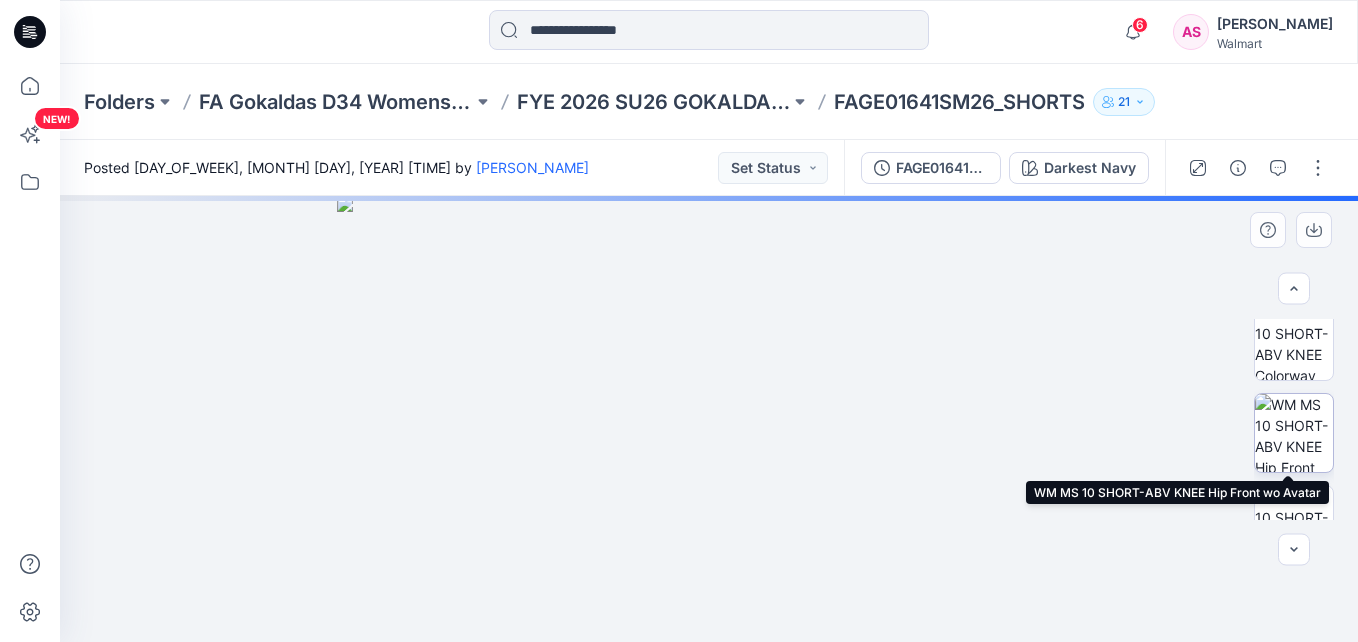 click at bounding box center [1294, 433] 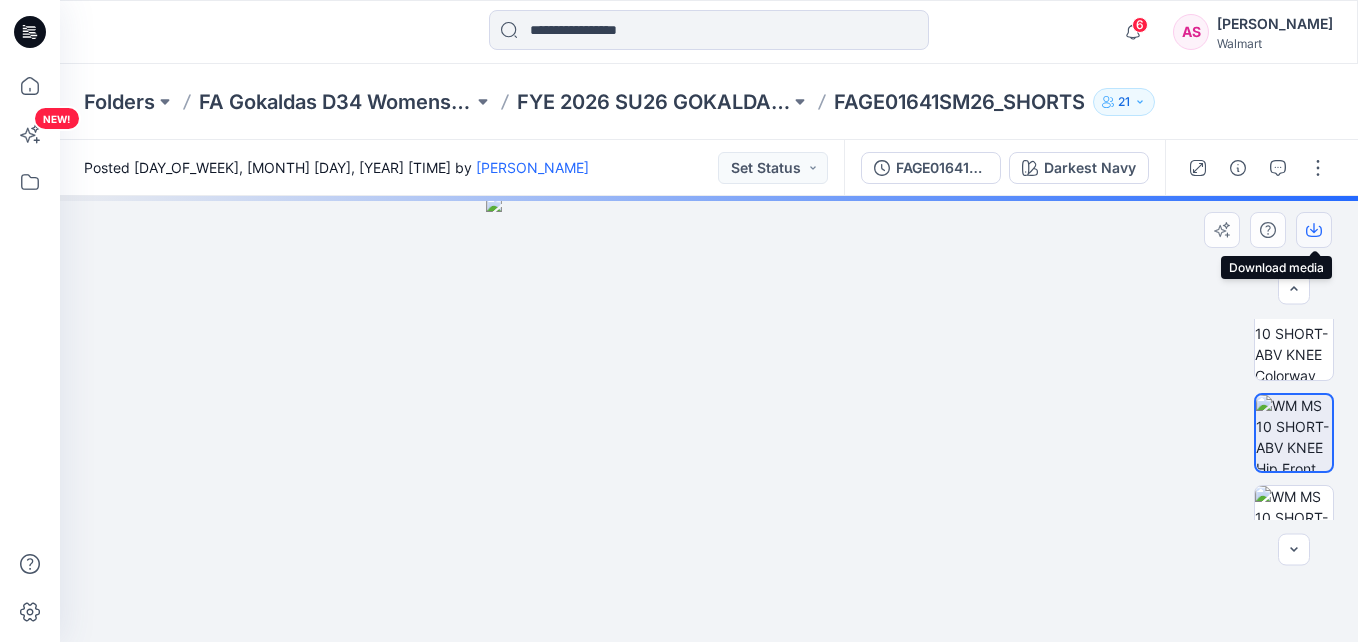 click 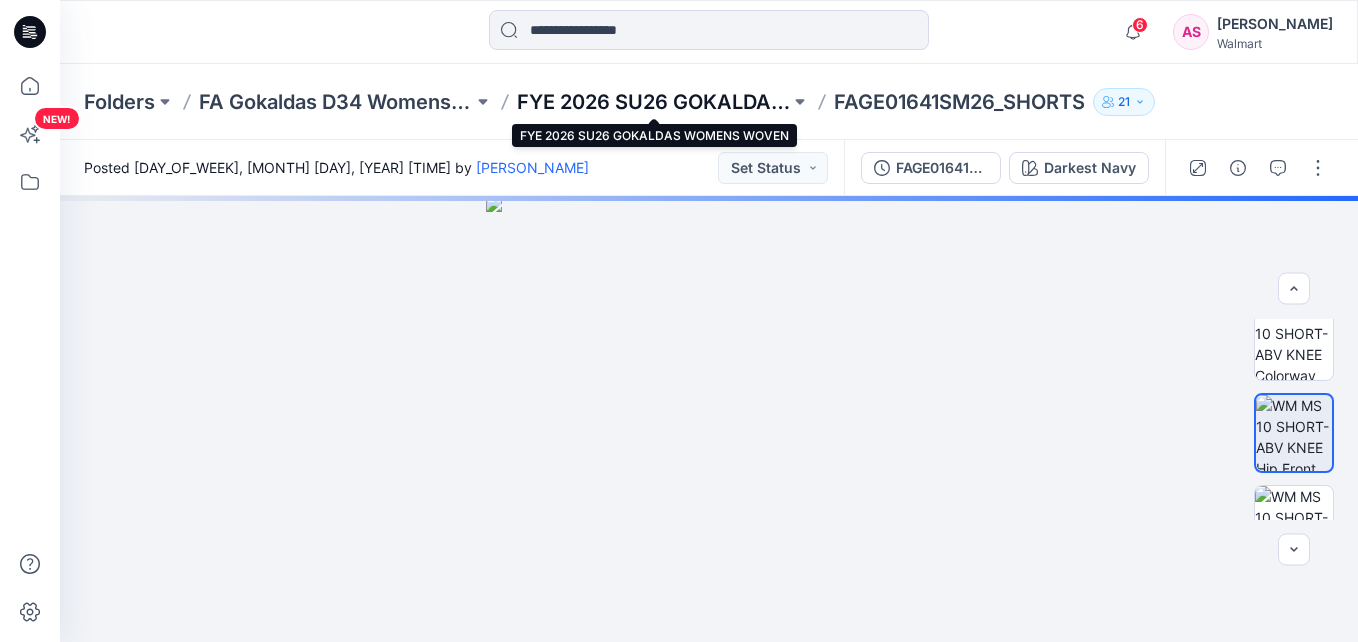 click on "FYE 2026 SU26 GOKALDAS WOMENS WOVEN" at bounding box center (654, 102) 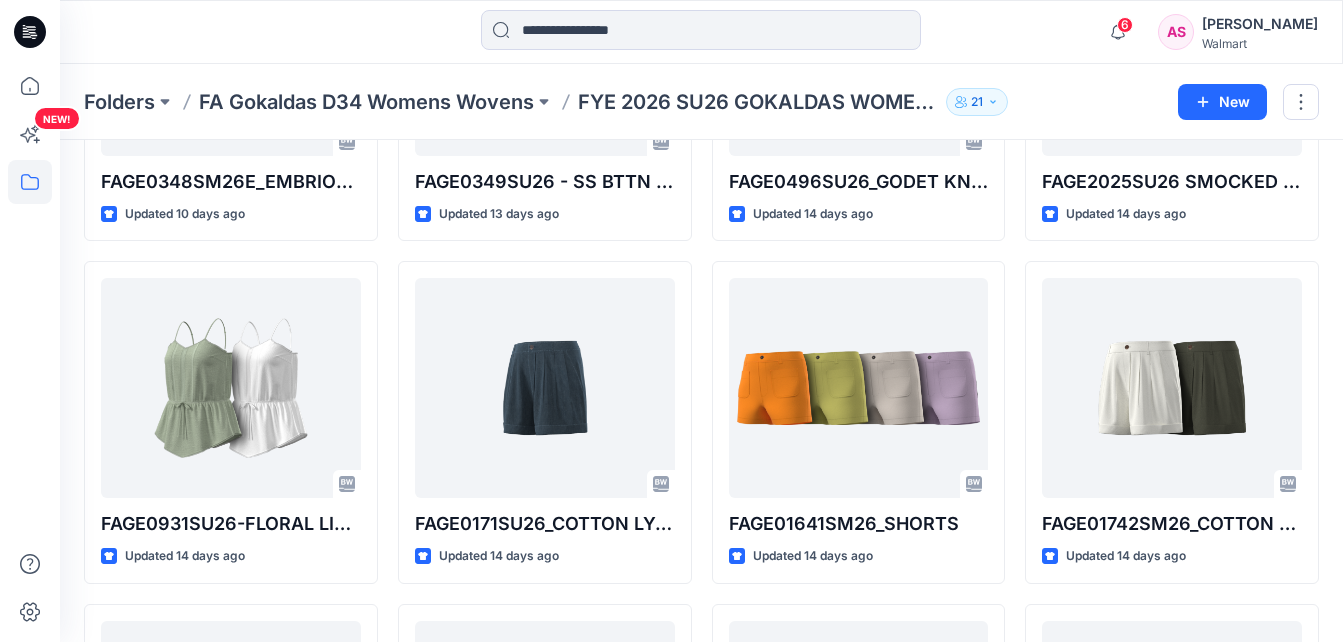 scroll, scrollTop: 658, scrollLeft: 0, axis: vertical 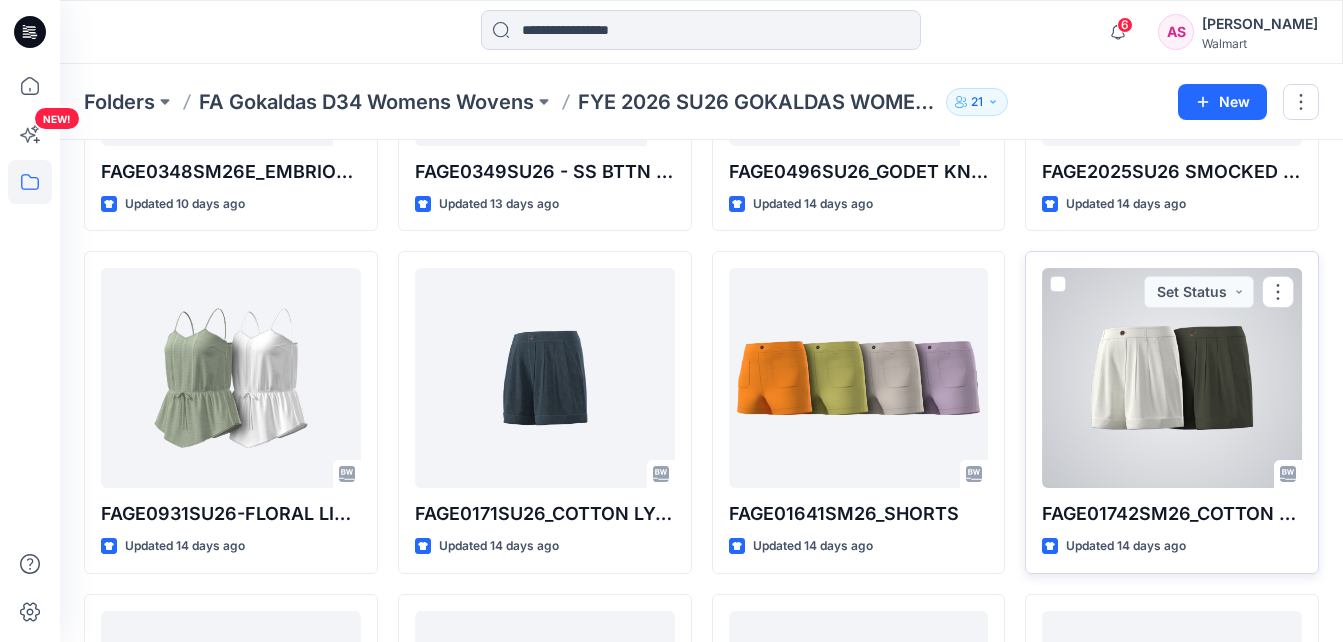 click at bounding box center [1172, 378] 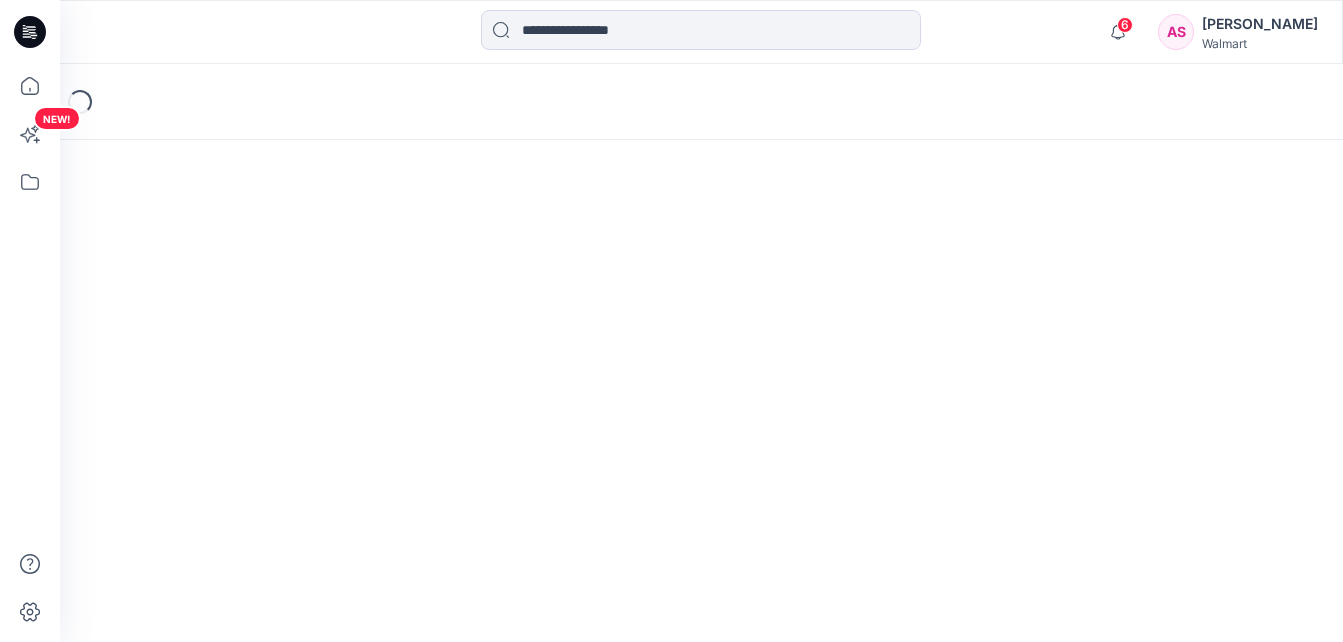 scroll, scrollTop: 0, scrollLeft: 0, axis: both 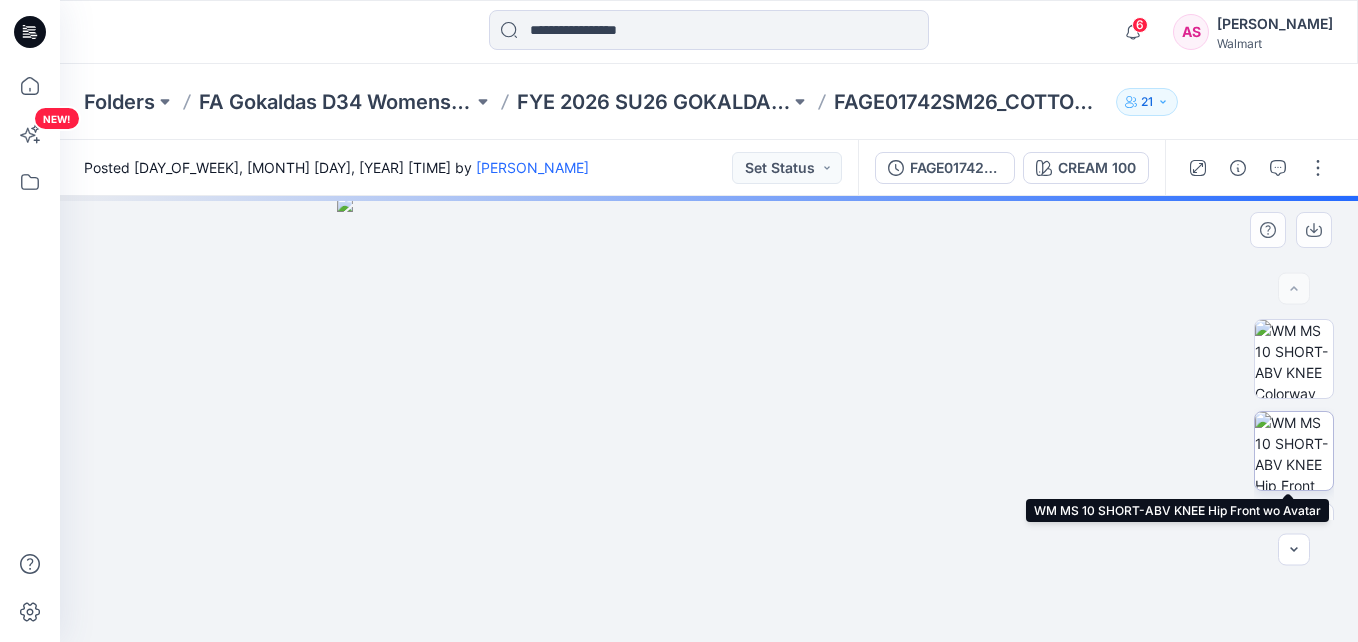 click at bounding box center (1294, 451) 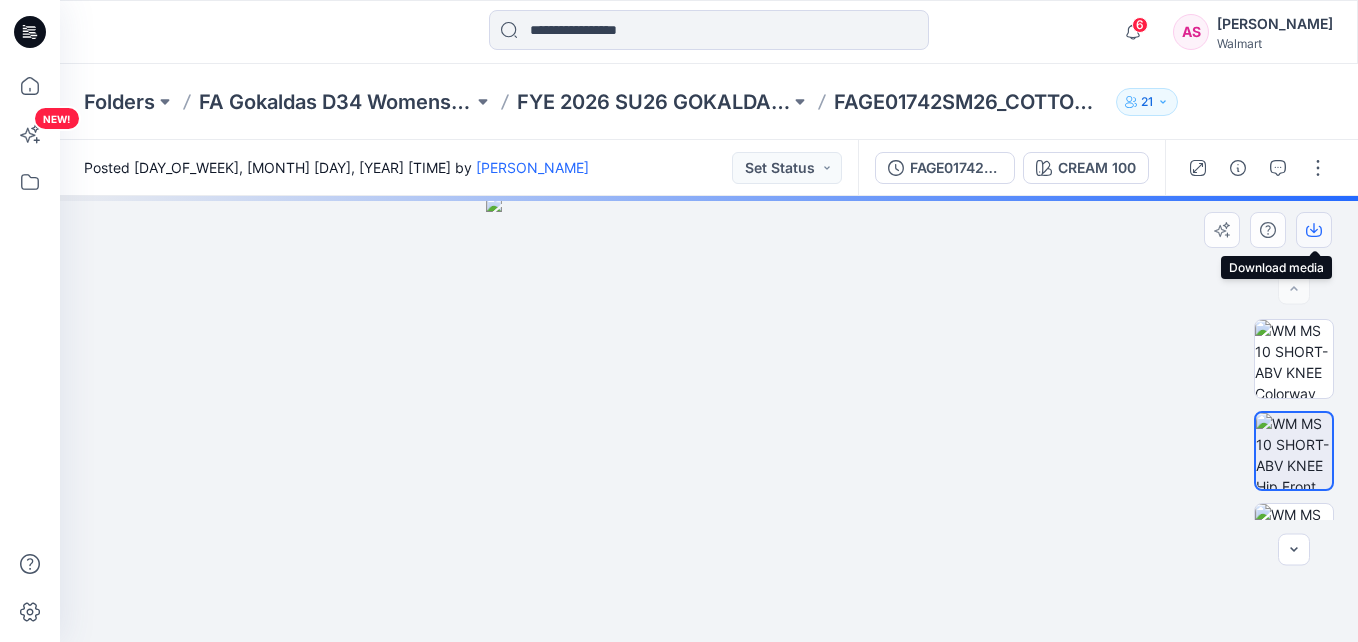 click 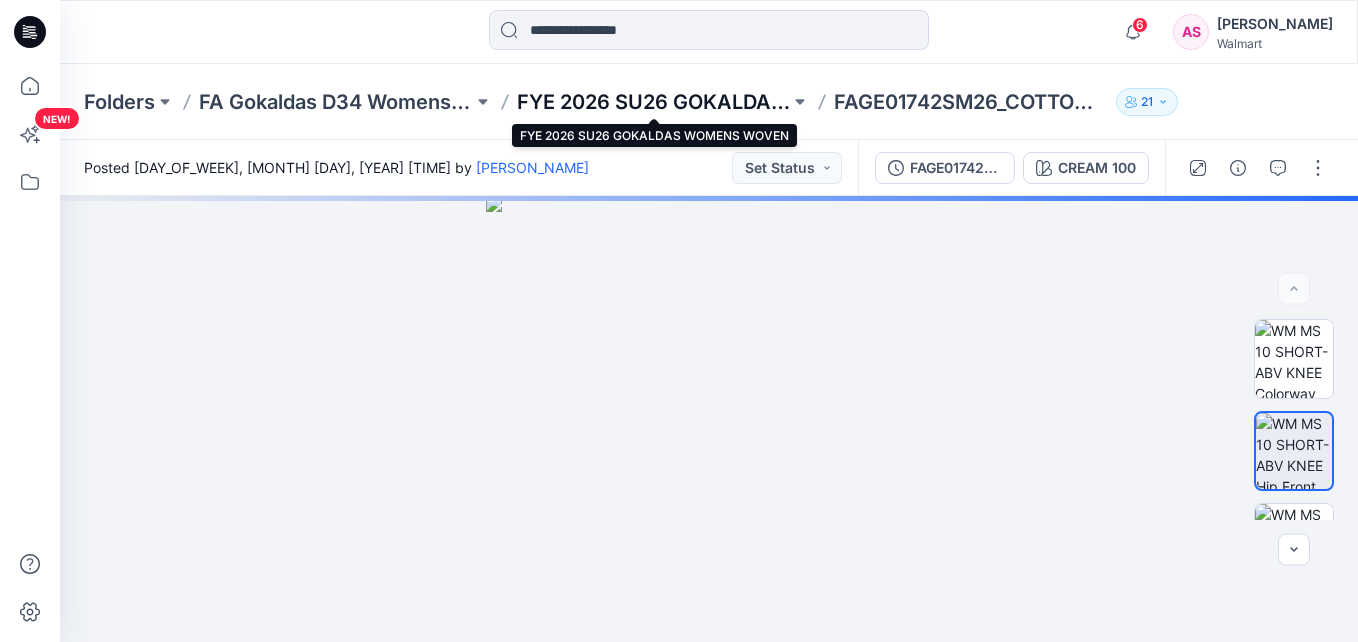 click on "FYE 2026 SU26 GOKALDAS WOMENS WOVEN" at bounding box center [654, 102] 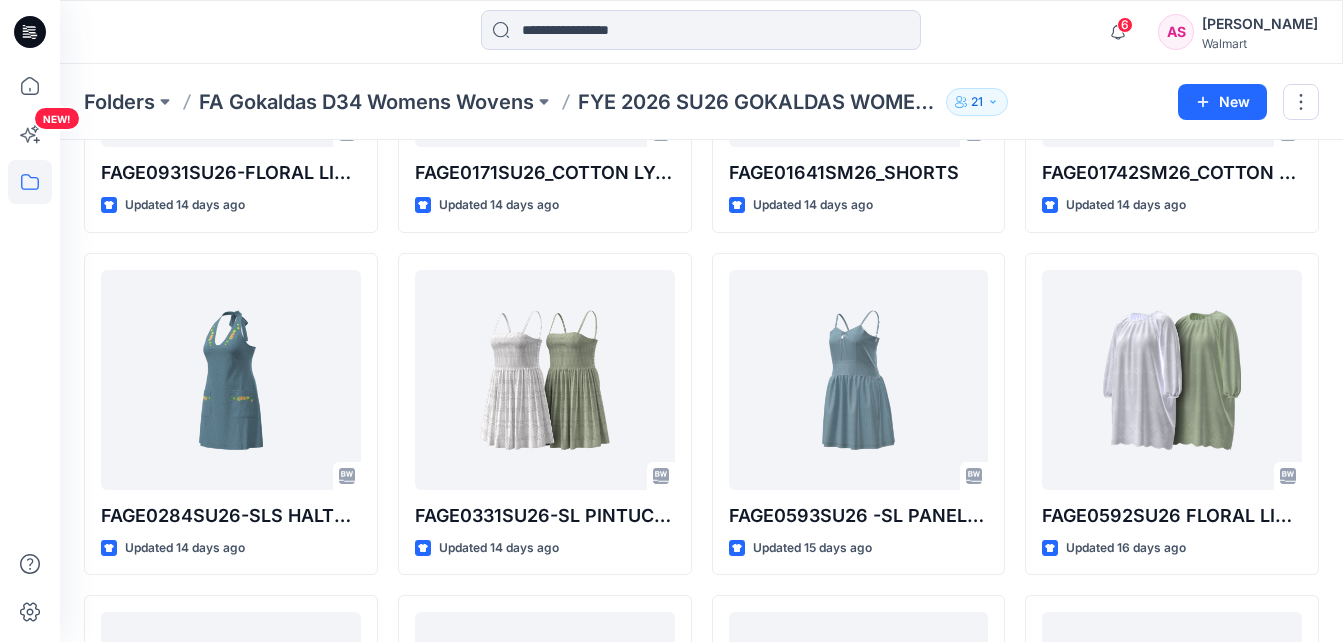 scroll, scrollTop: 996, scrollLeft: 0, axis: vertical 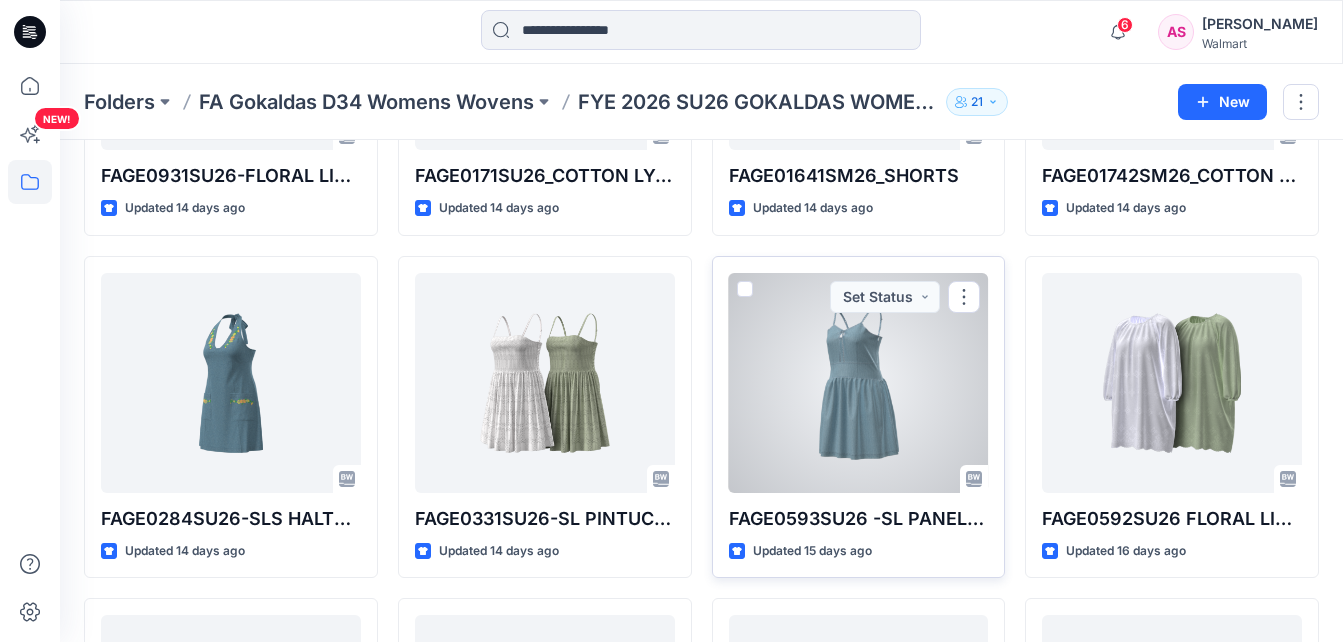 click at bounding box center [859, 383] 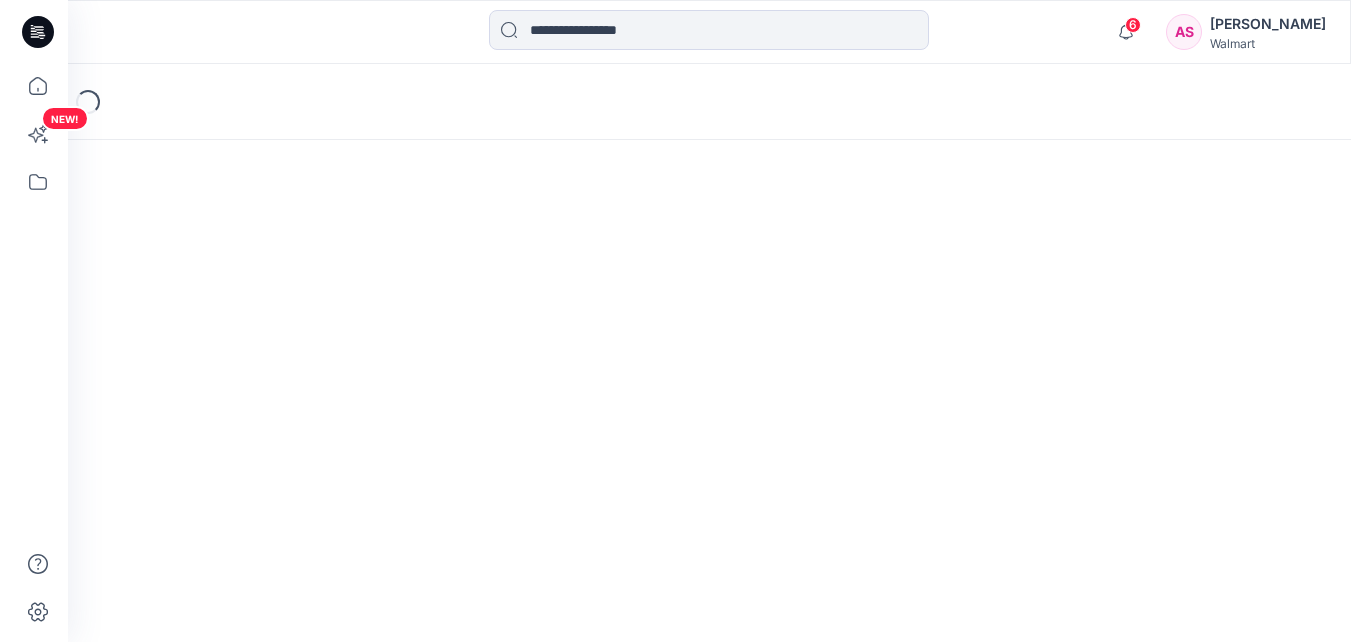scroll, scrollTop: 0, scrollLeft: 0, axis: both 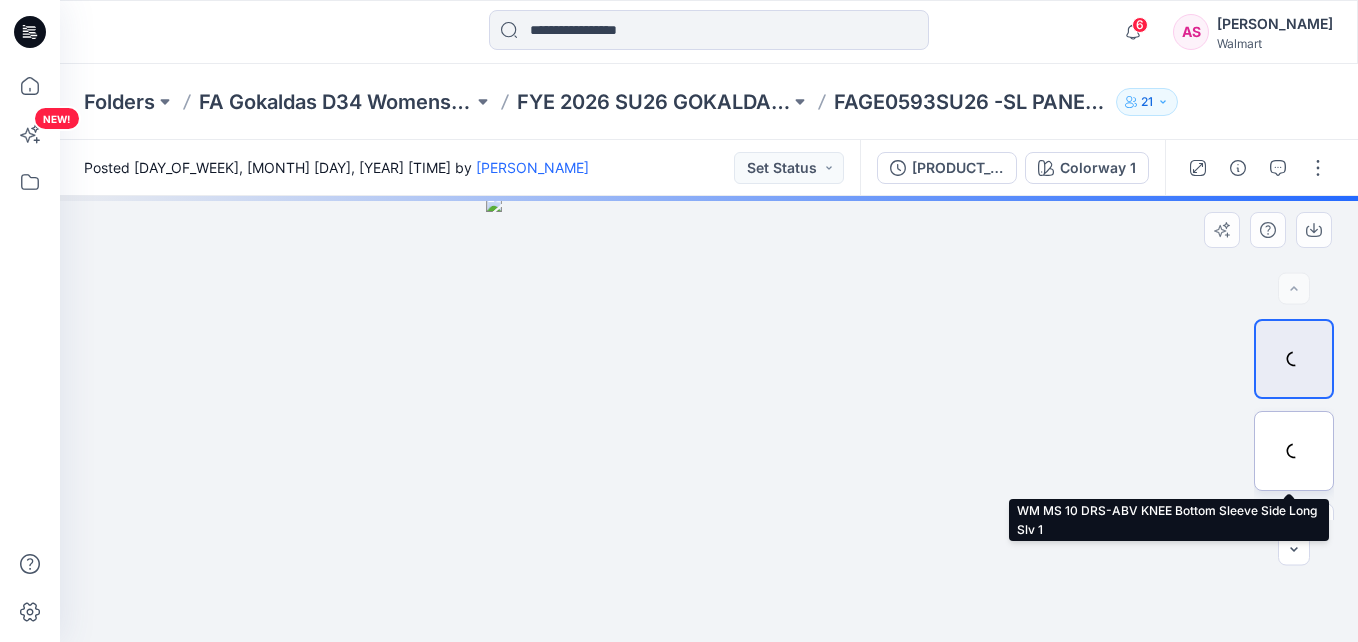 click at bounding box center [1294, 451] 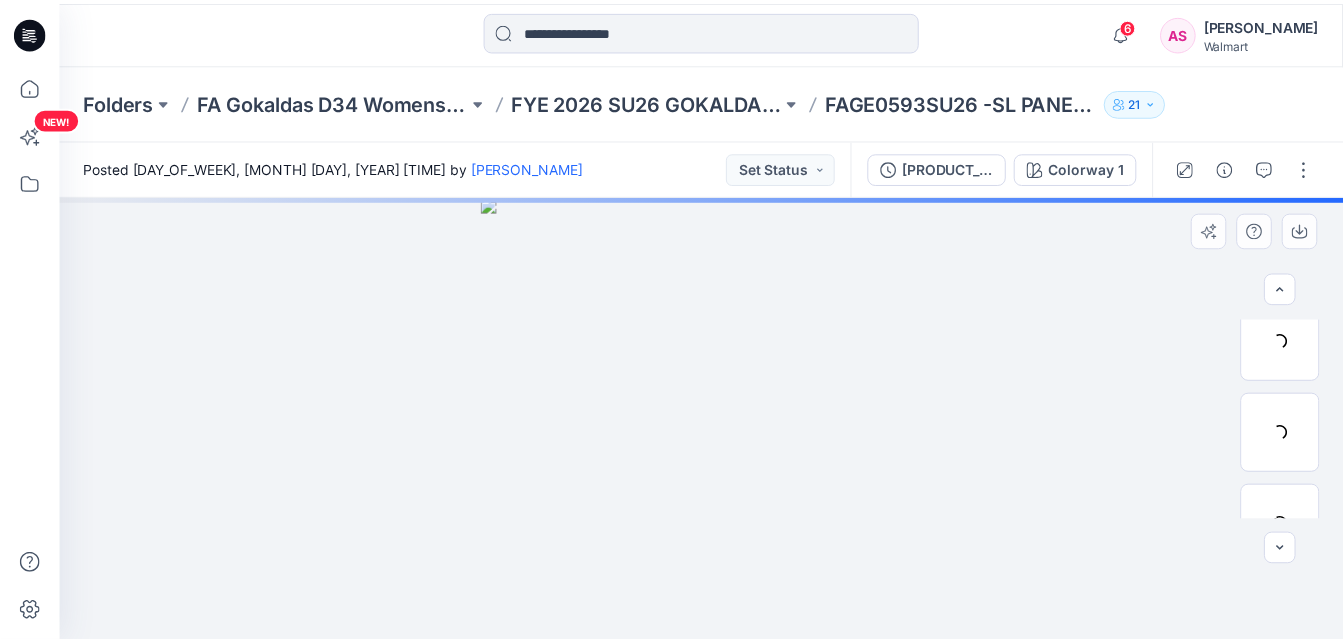 scroll, scrollTop: 245, scrollLeft: 0, axis: vertical 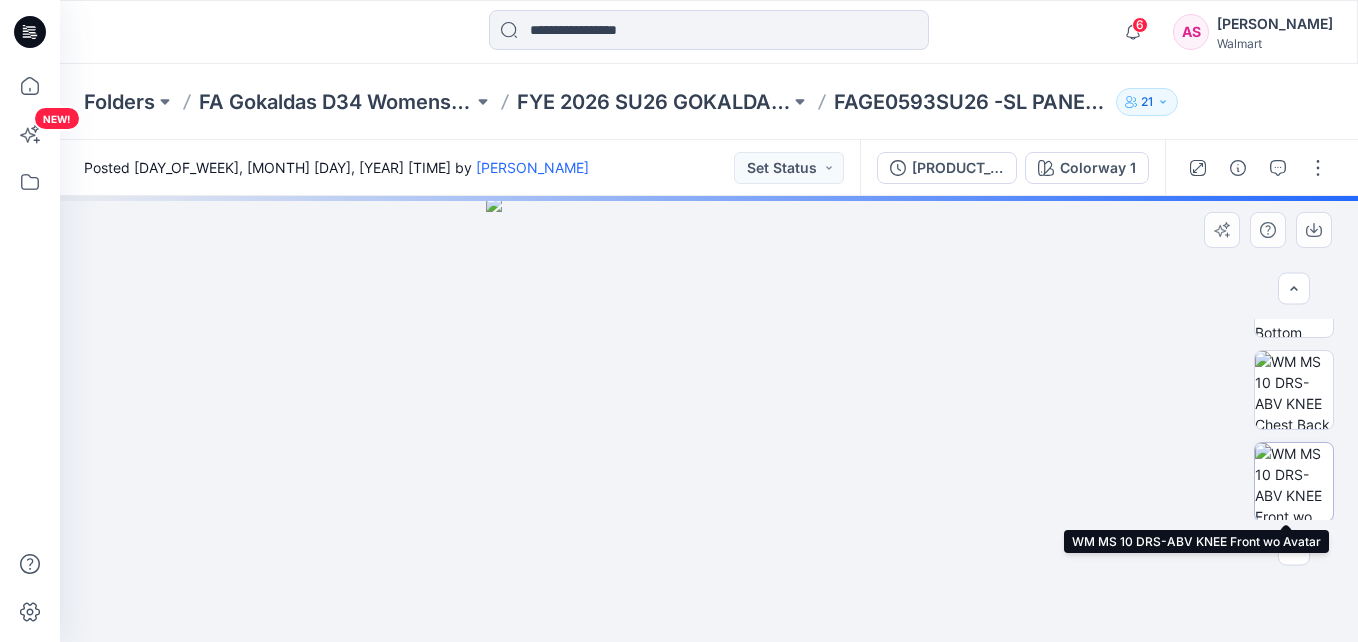 click at bounding box center (1294, 482) 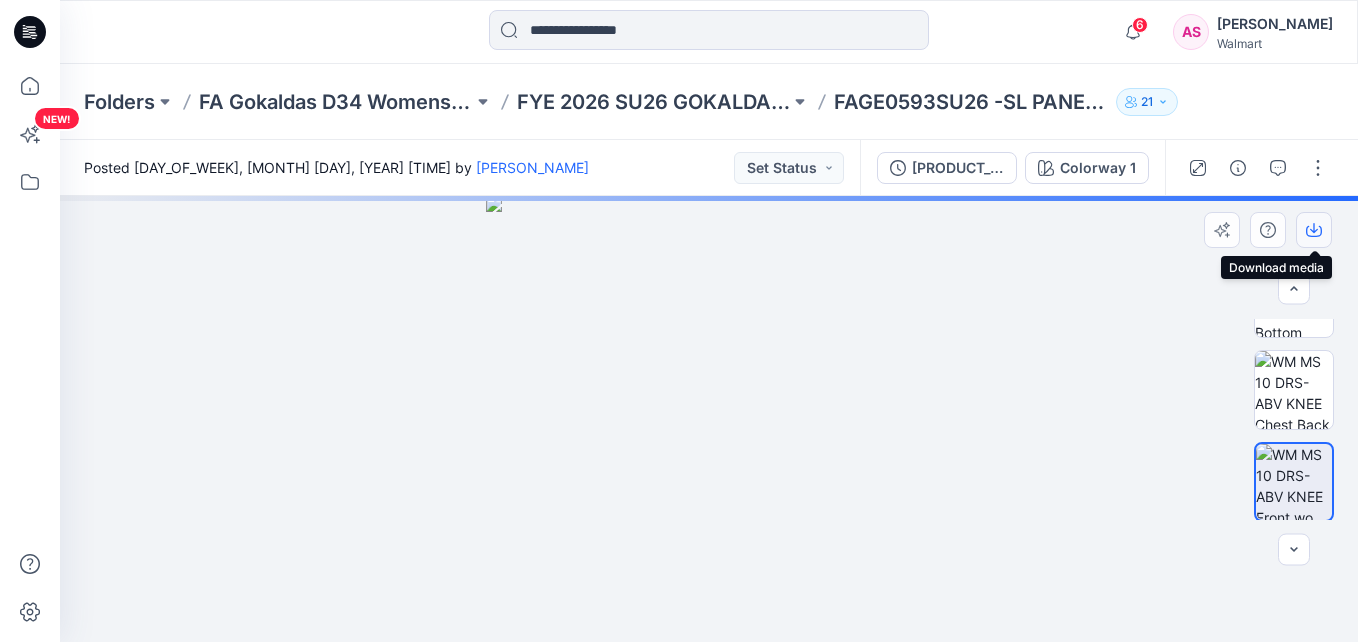 click 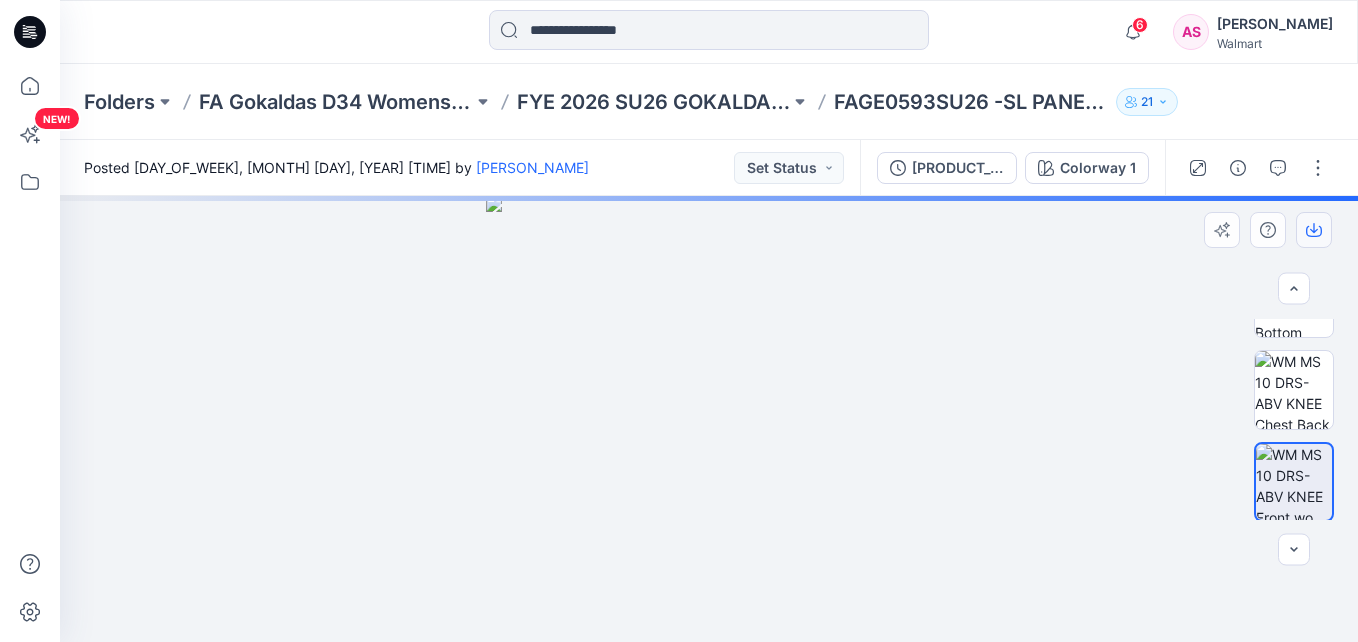 type 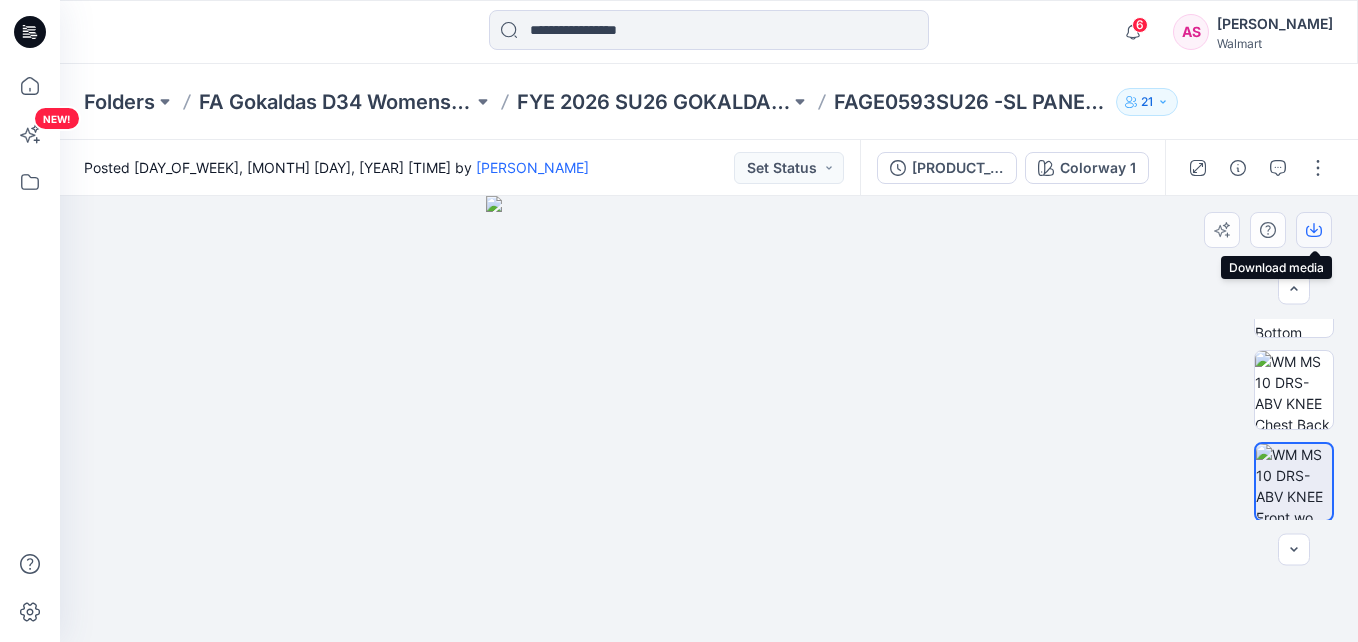 click 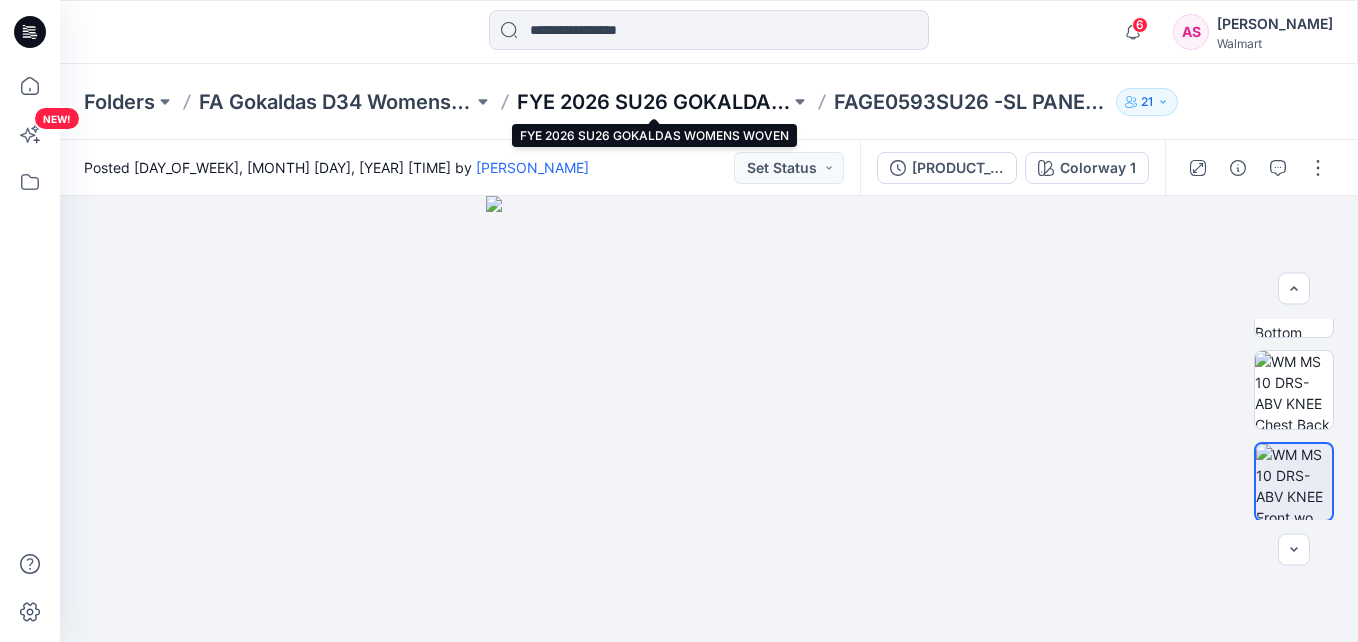click on "FYE 2026 SU26 GOKALDAS WOMENS WOVEN" at bounding box center [654, 102] 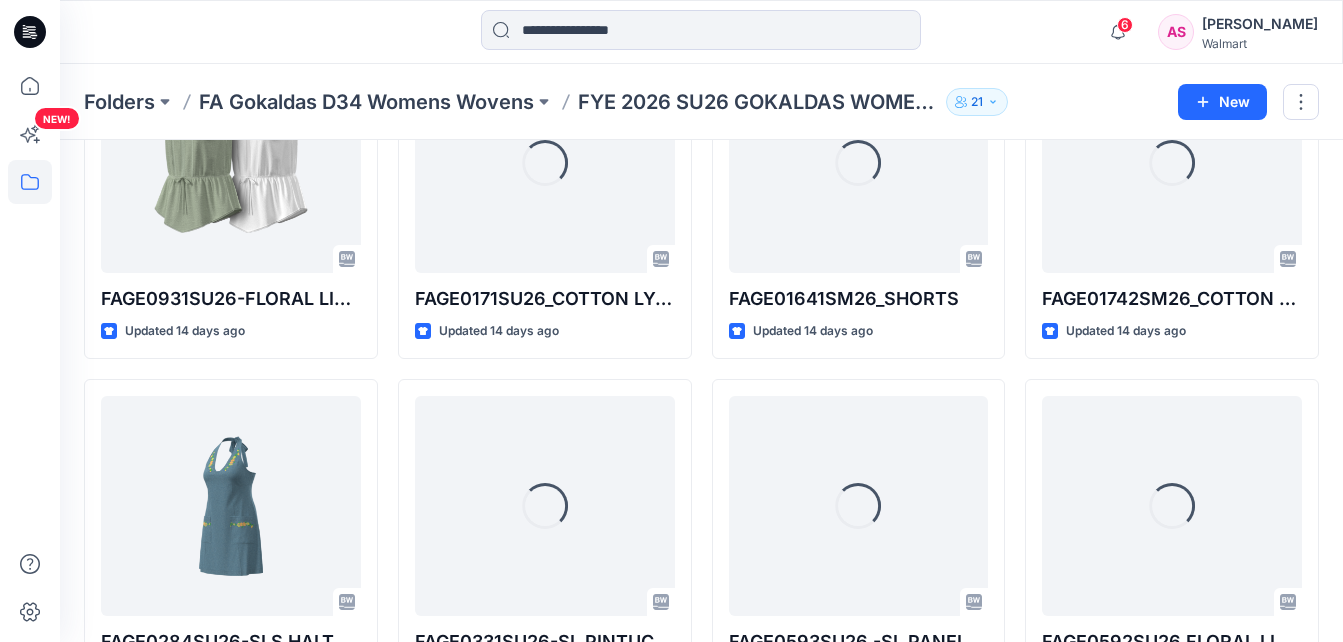 scroll, scrollTop: 905, scrollLeft: 0, axis: vertical 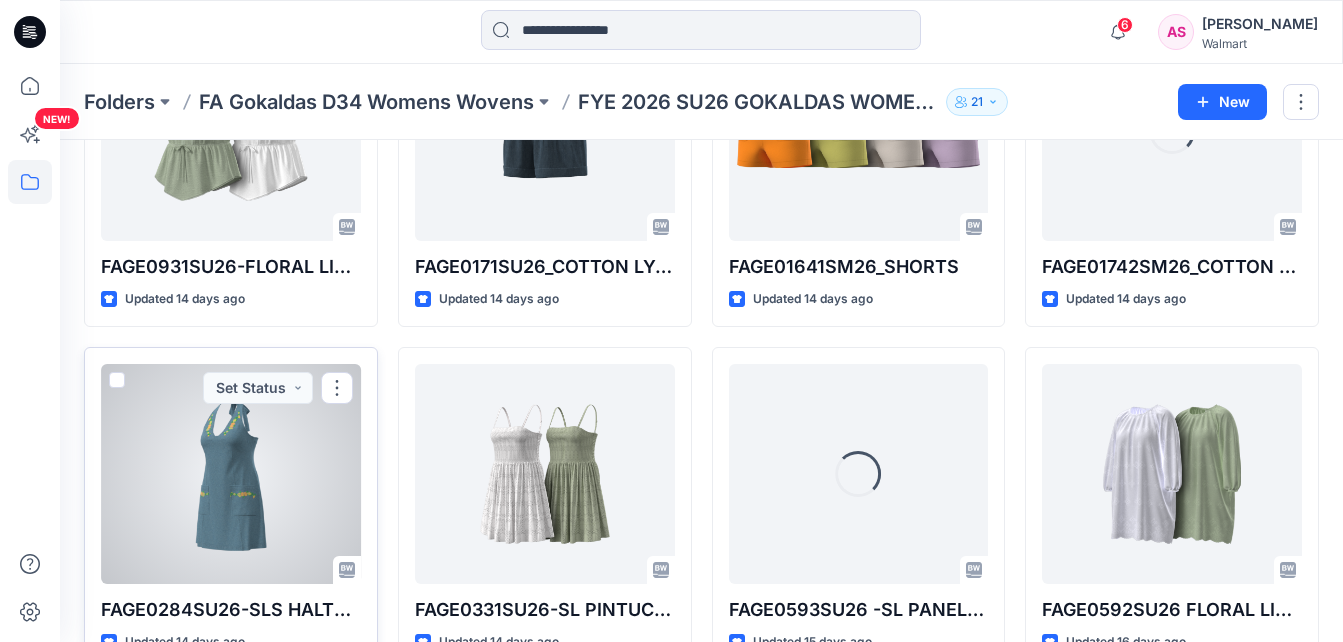 click at bounding box center [231, 474] 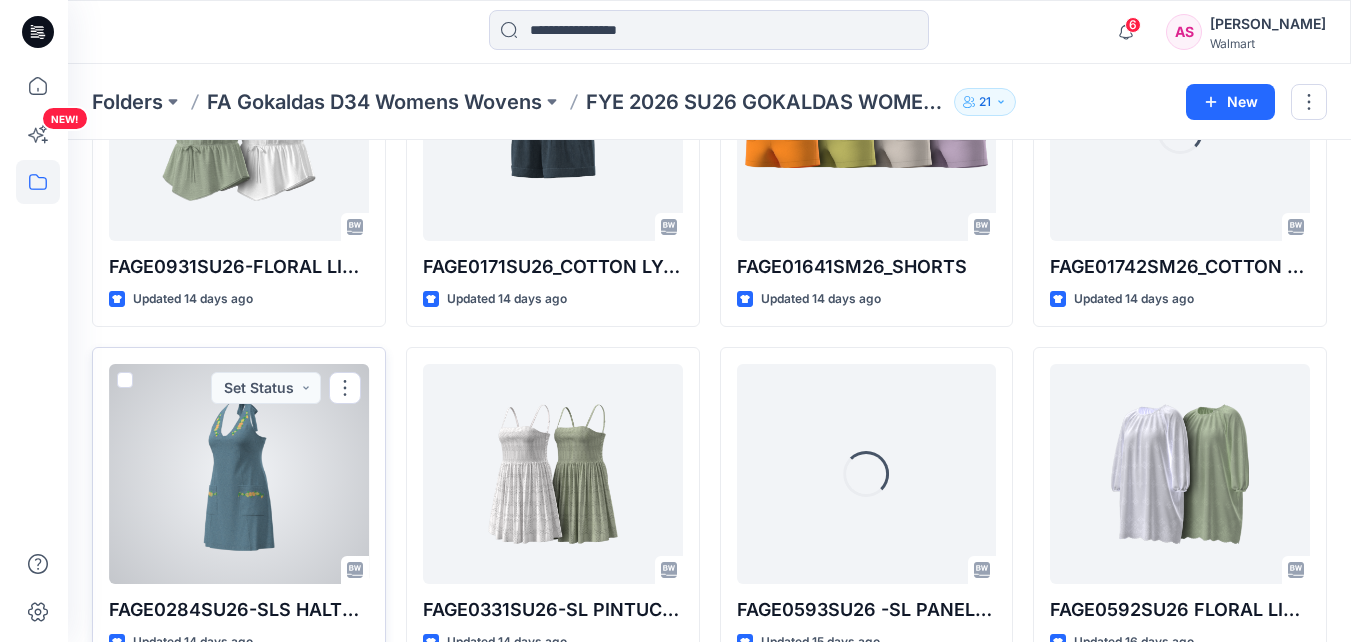 scroll, scrollTop: 0, scrollLeft: 0, axis: both 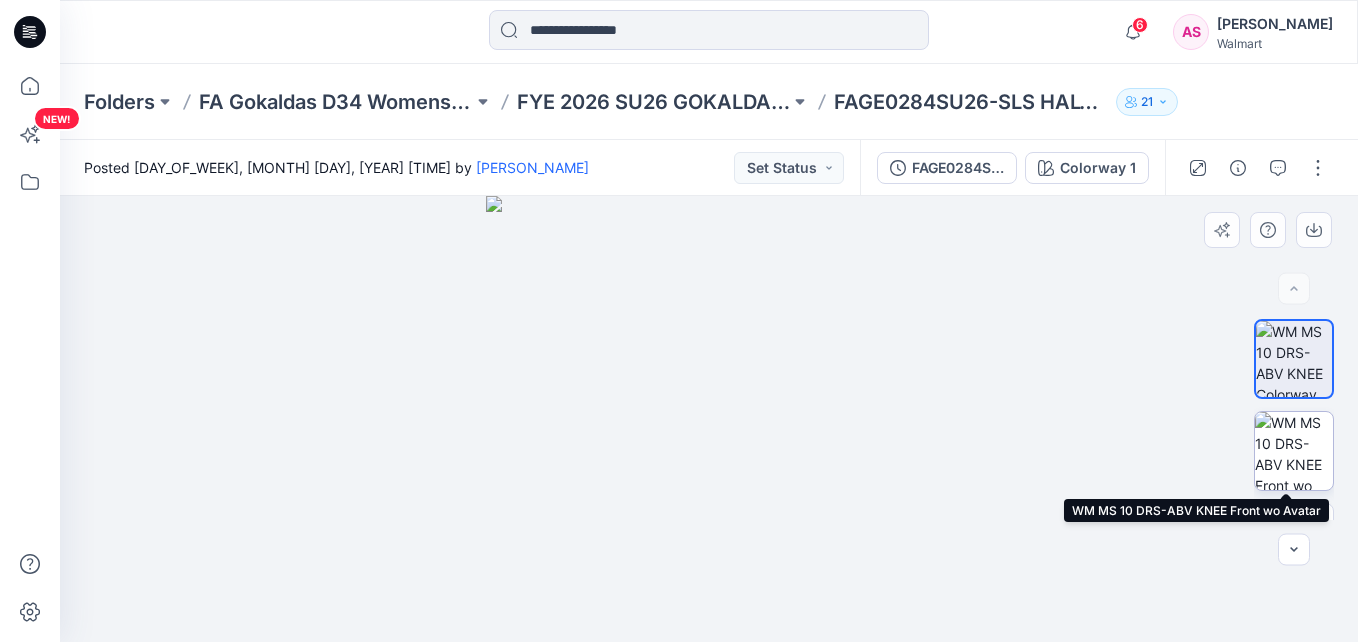 click at bounding box center [1294, 451] 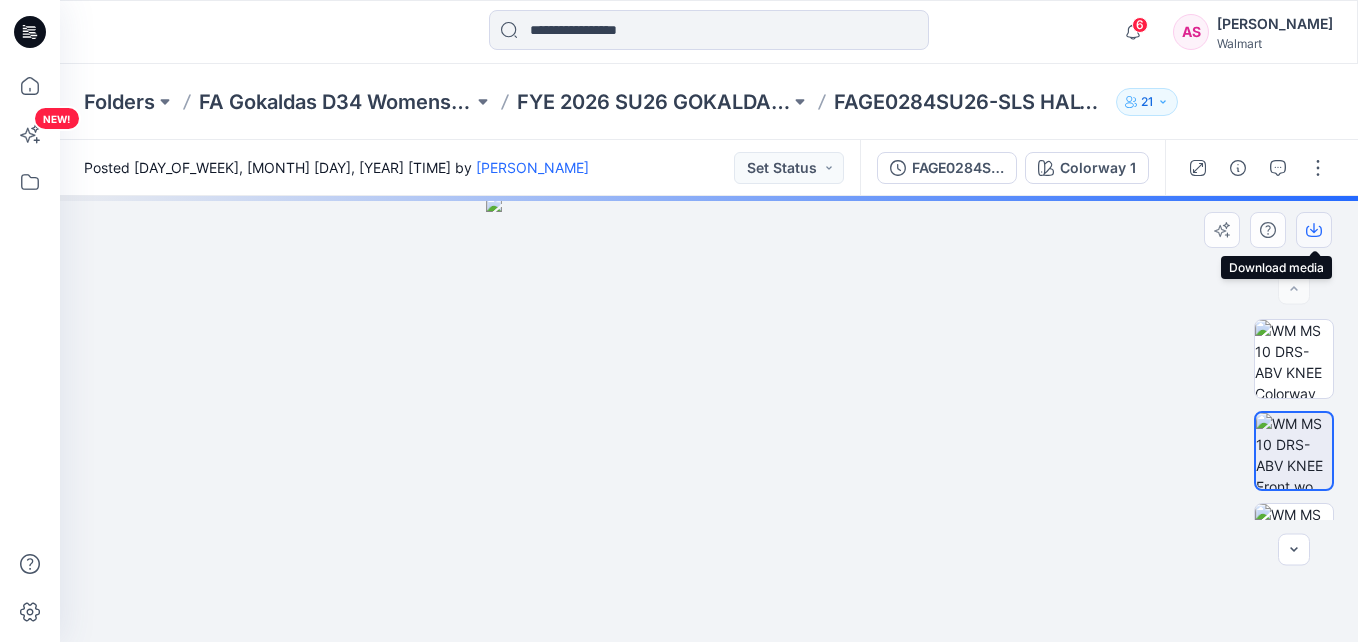 click 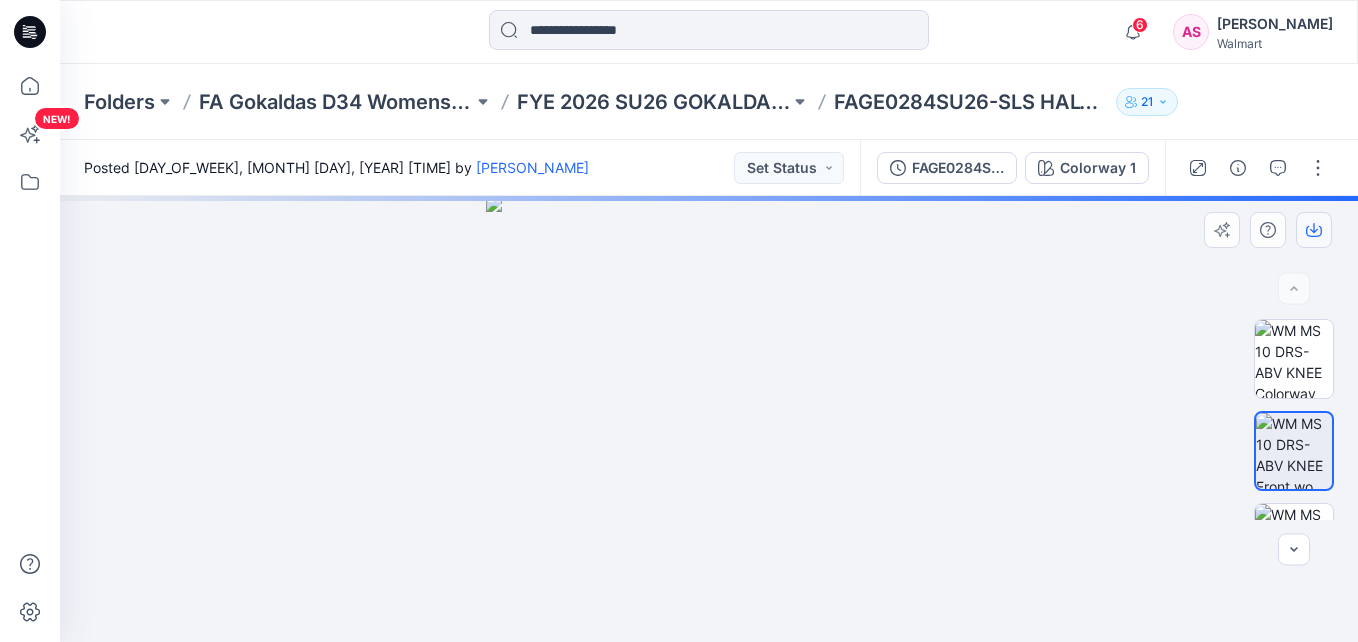 type 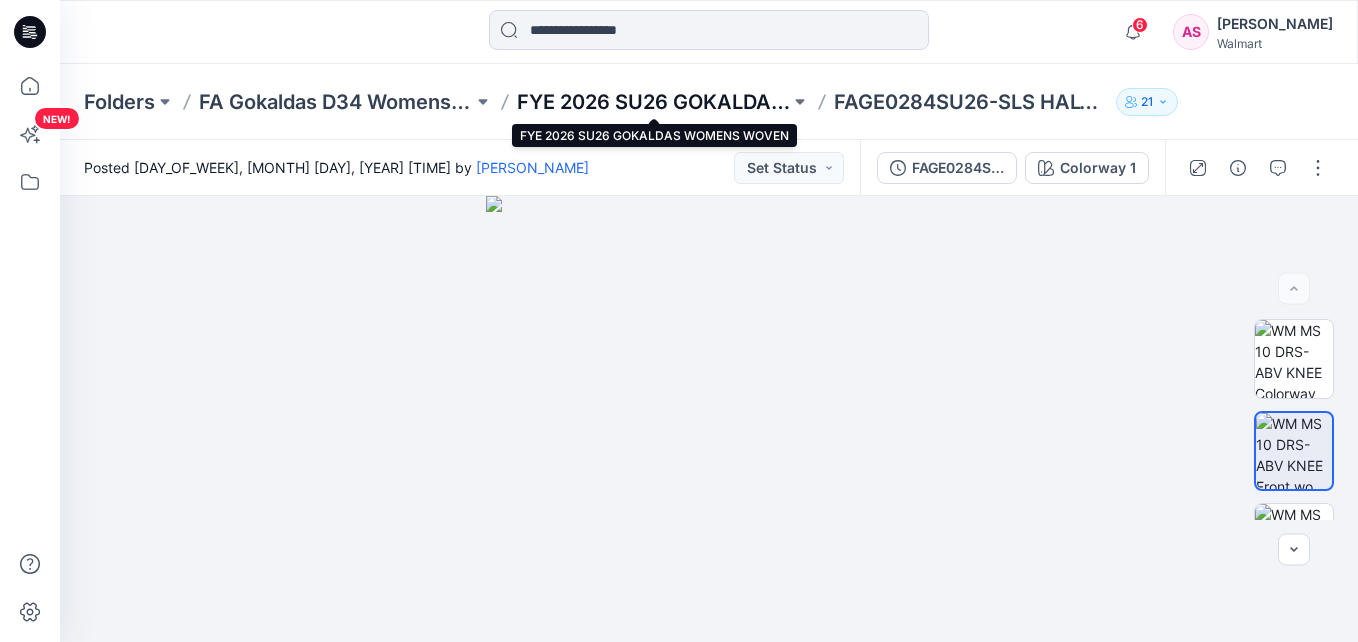 click on "FYE 2026 SU26 GOKALDAS WOMENS WOVEN" at bounding box center (654, 102) 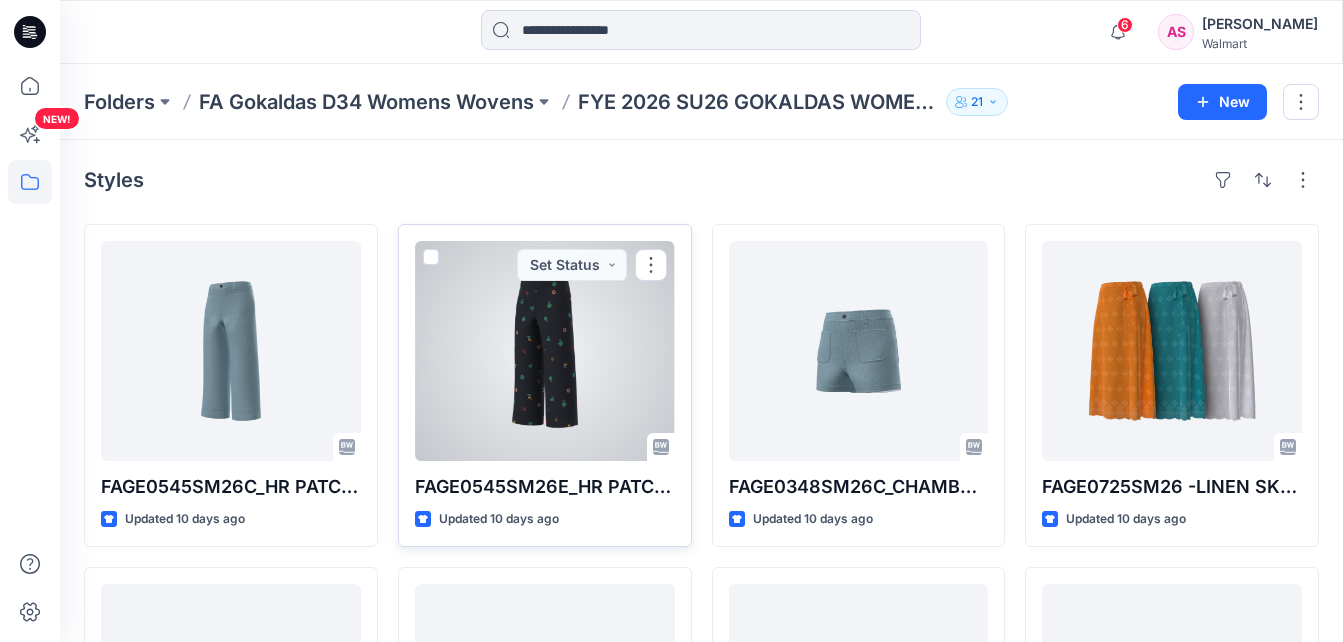 click at bounding box center (545, 351) 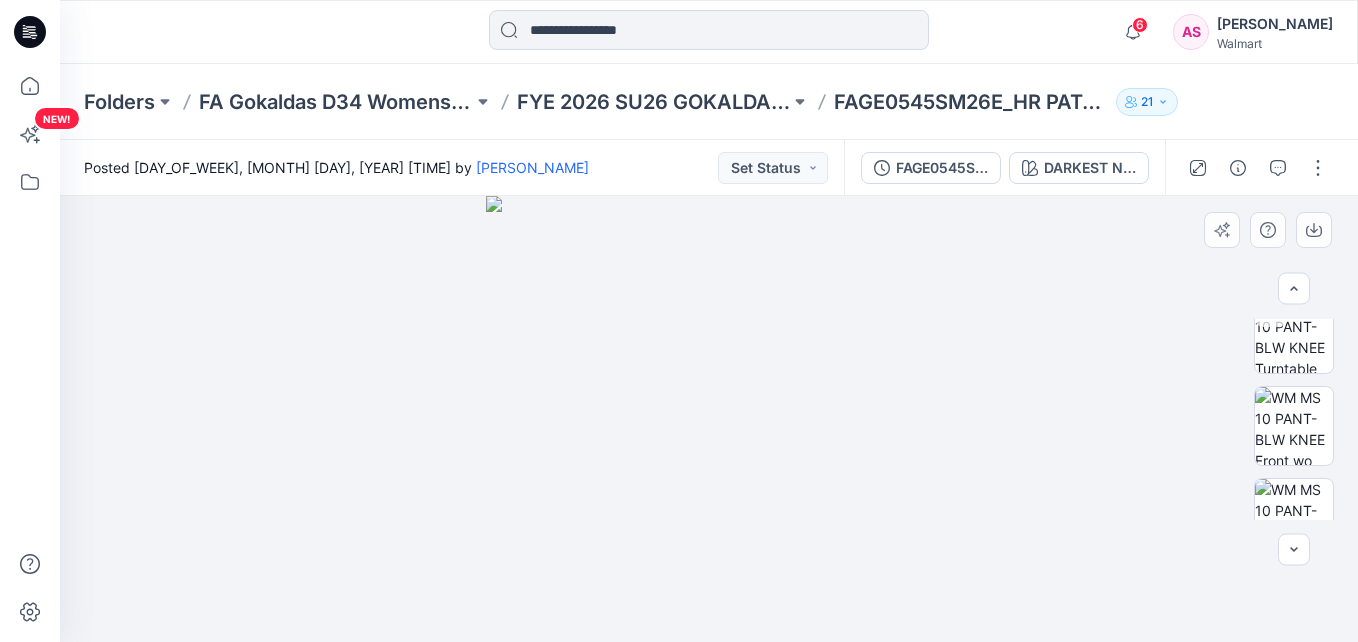 scroll, scrollTop: 120, scrollLeft: 0, axis: vertical 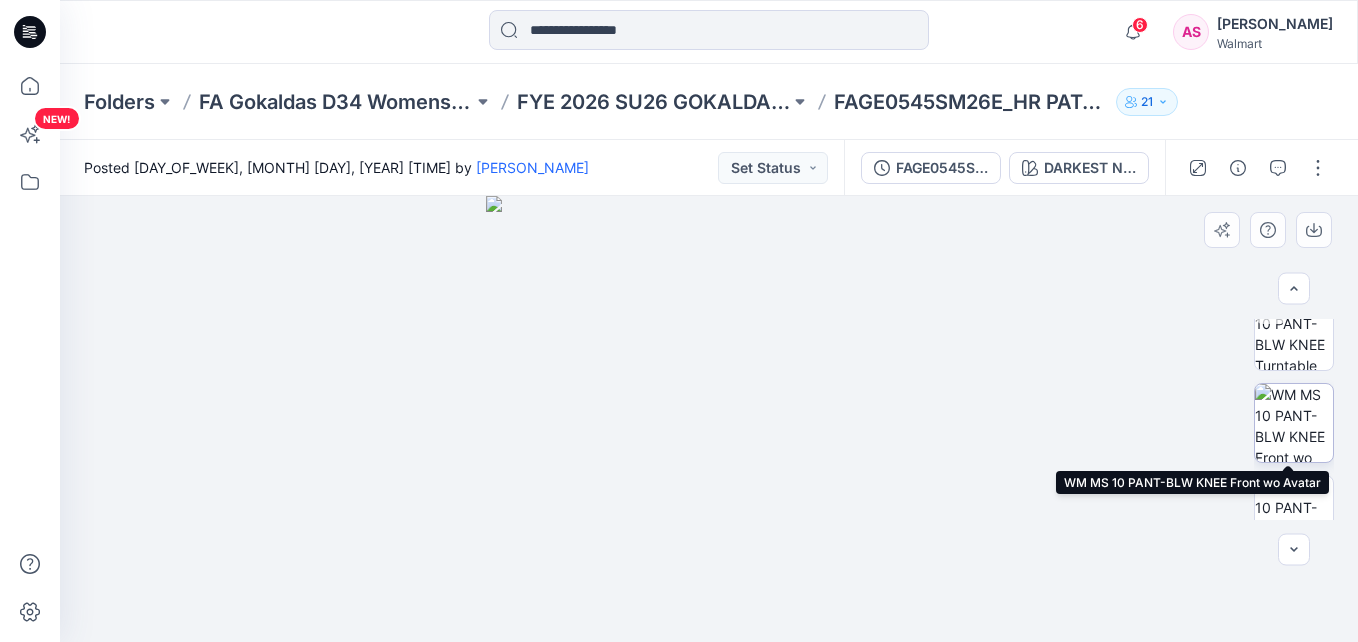 click at bounding box center [1294, 423] 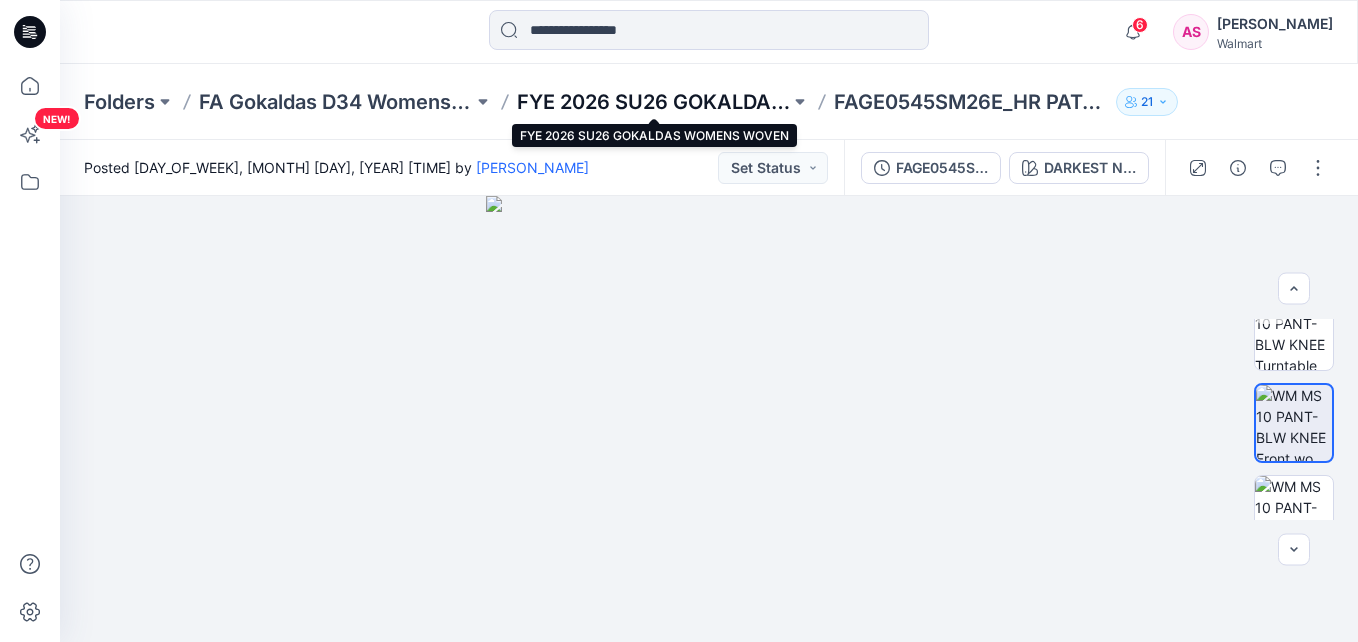click on "FYE 2026 SU26 GOKALDAS WOMENS WOVEN" at bounding box center (654, 102) 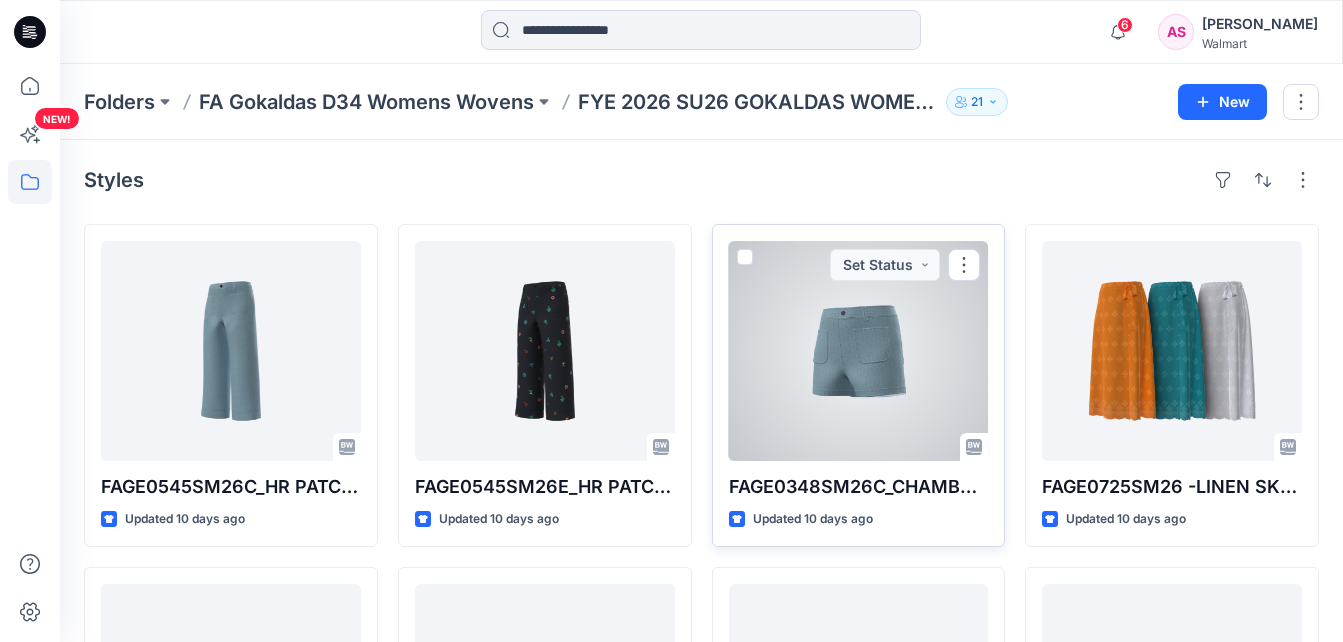 click at bounding box center [859, 351] 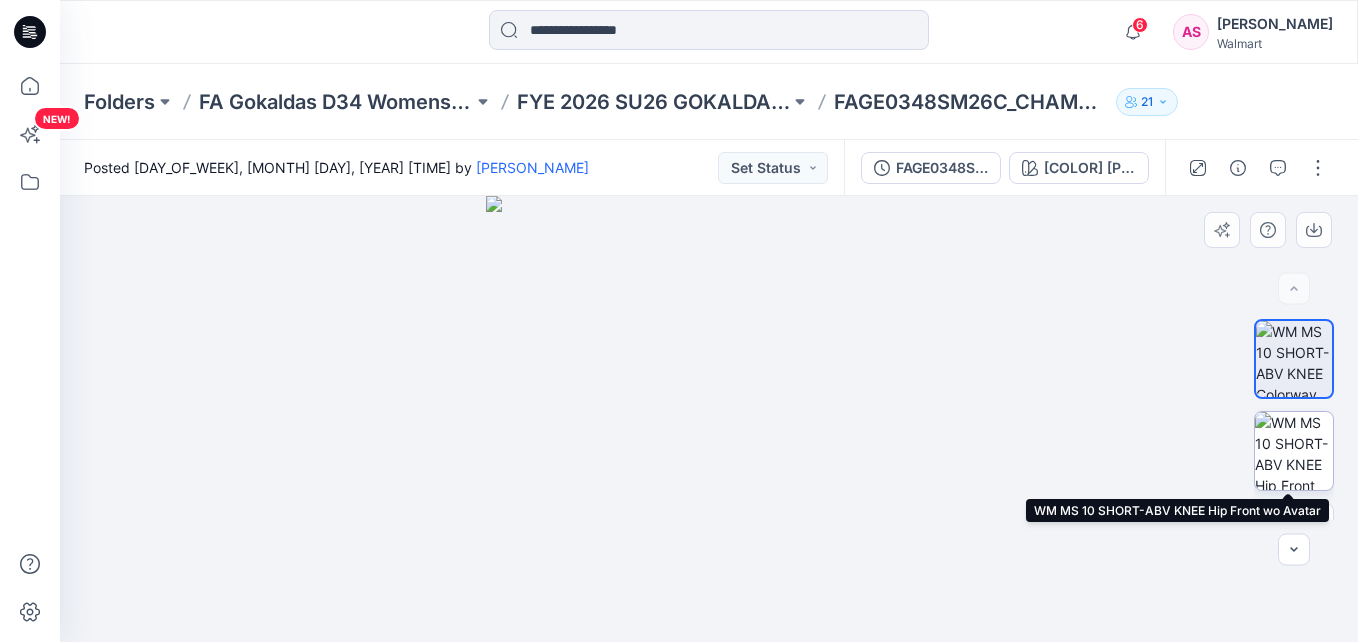 click at bounding box center (1294, 451) 